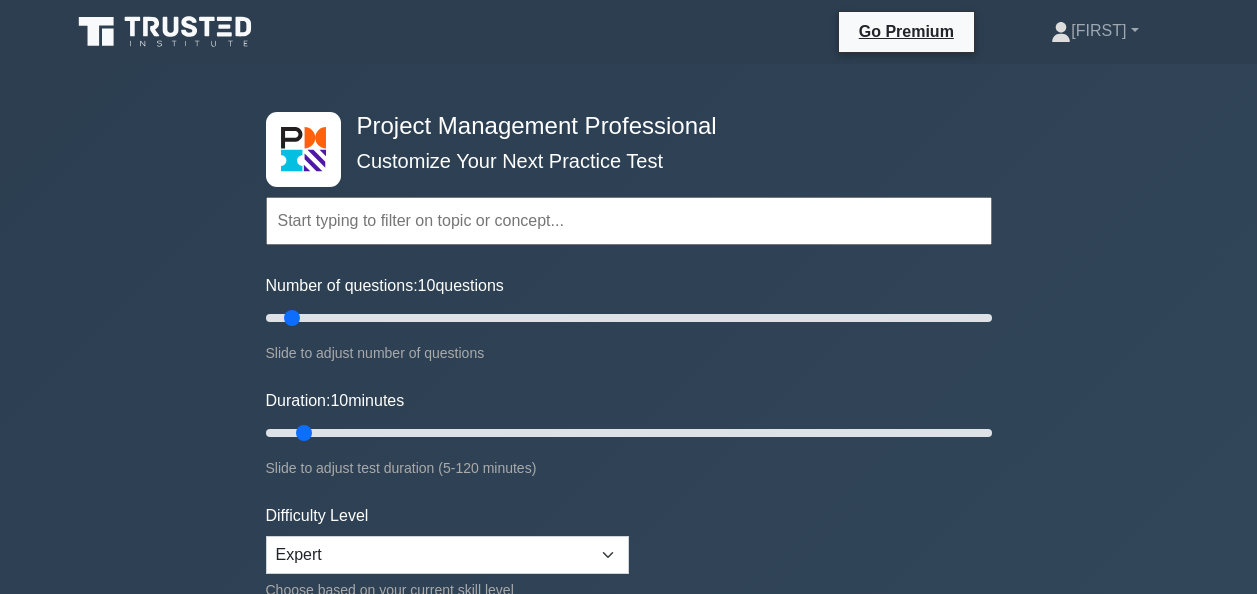 scroll, scrollTop: 6200, scrollLeft: 0, axis: vertical 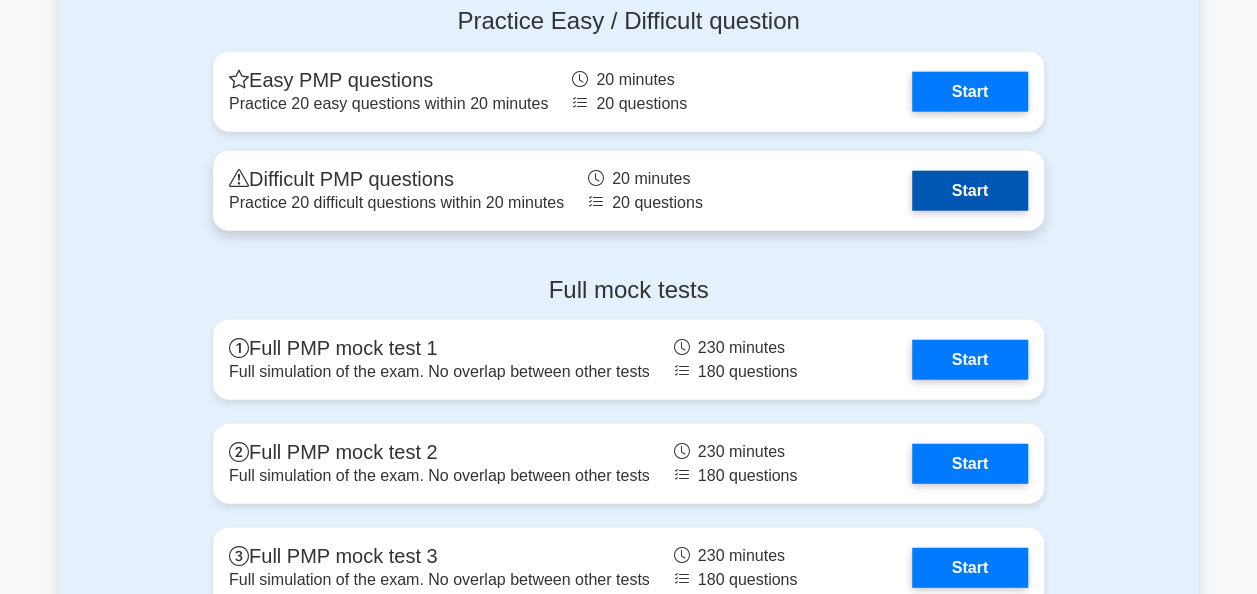 click on "Start" at bounding box center [970, 191] 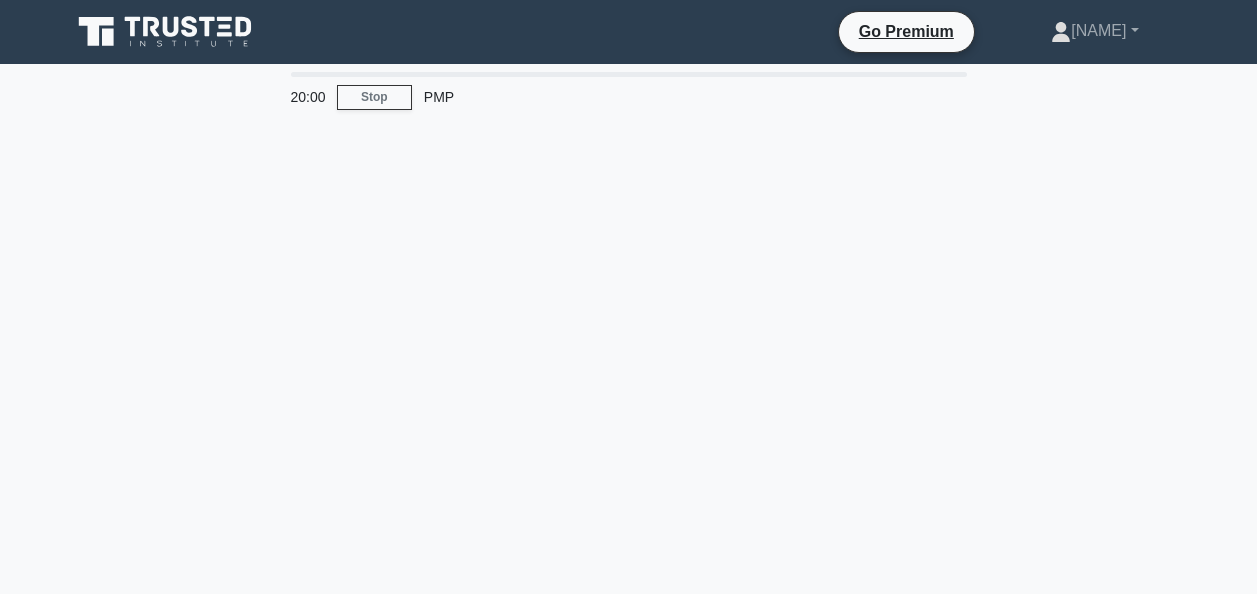 scroll, scrollTop: 0, scrollLeft: 0, axis: both 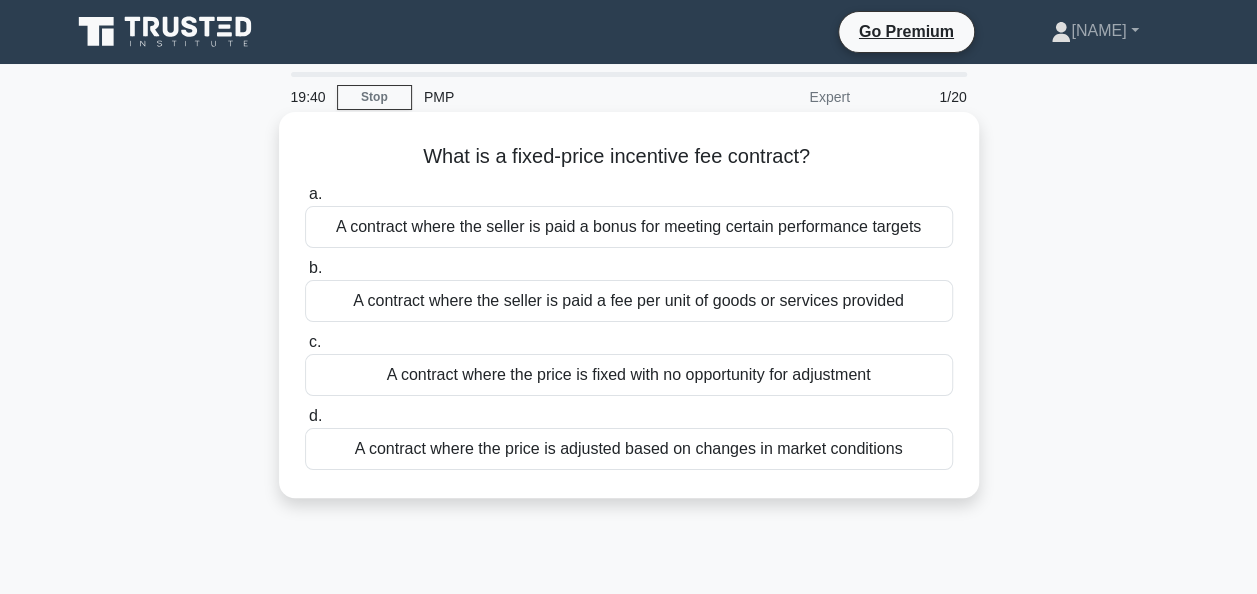 click on "A contract where the seller is paid a bonus for meeting certain performance targets" at bounding box center [629, 227] 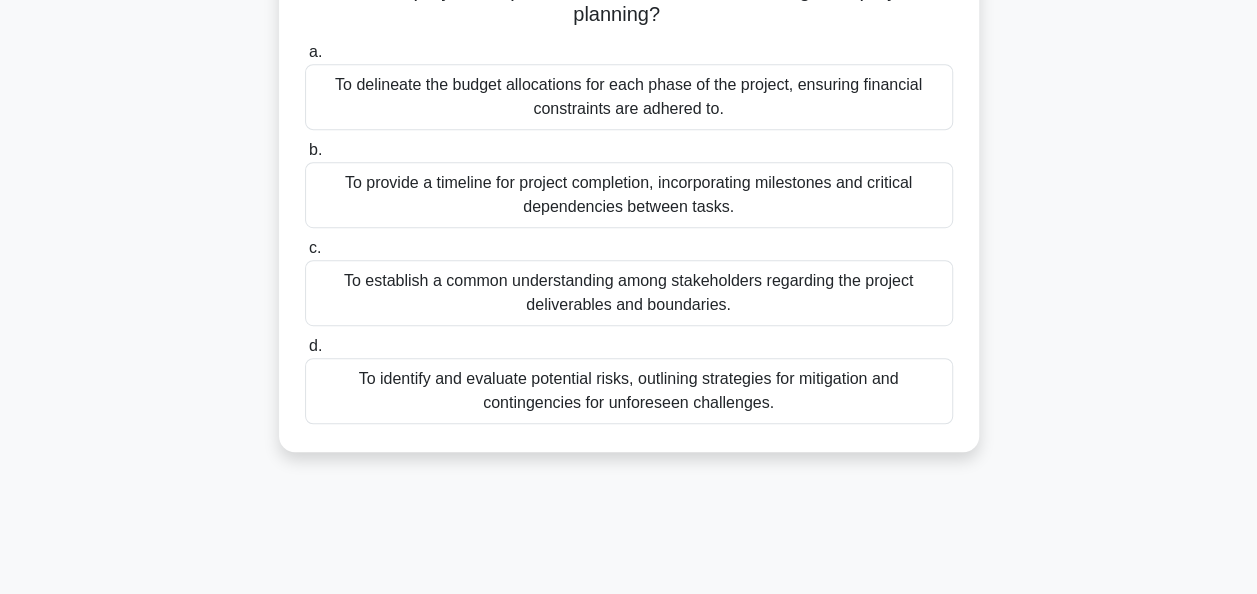 scroll, scrollTop: 486, scrollLeft: 0, axis: vertical 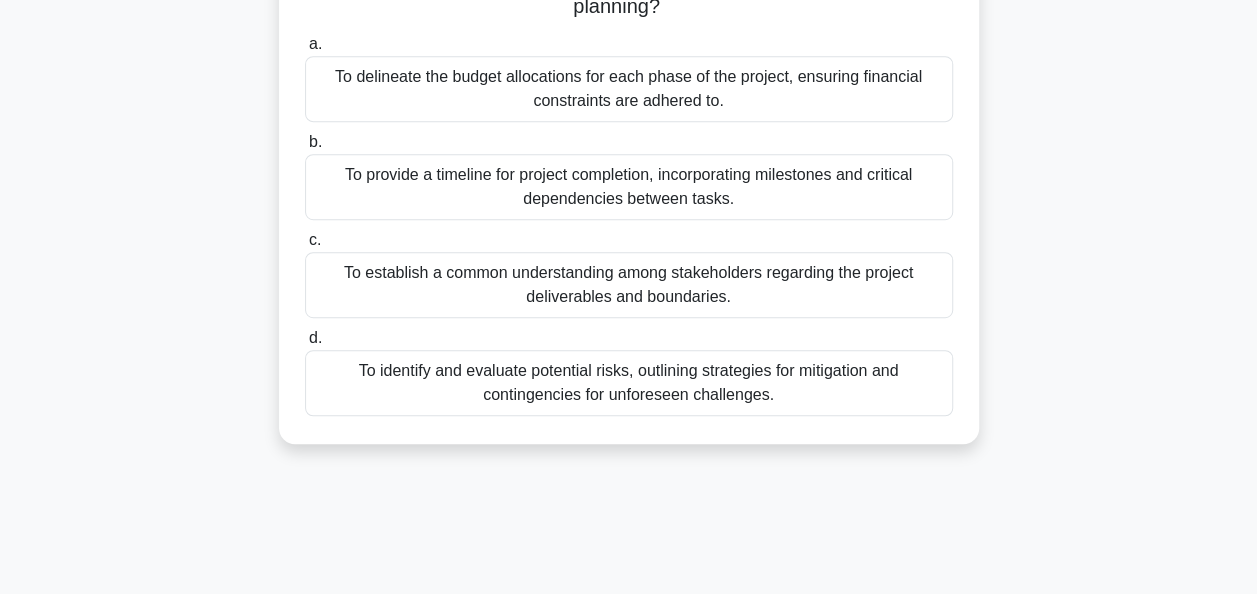 click on "To establish a common understanding among stakeholders regarding the project deliverables and boundaries." at bounding box center [629, 285] 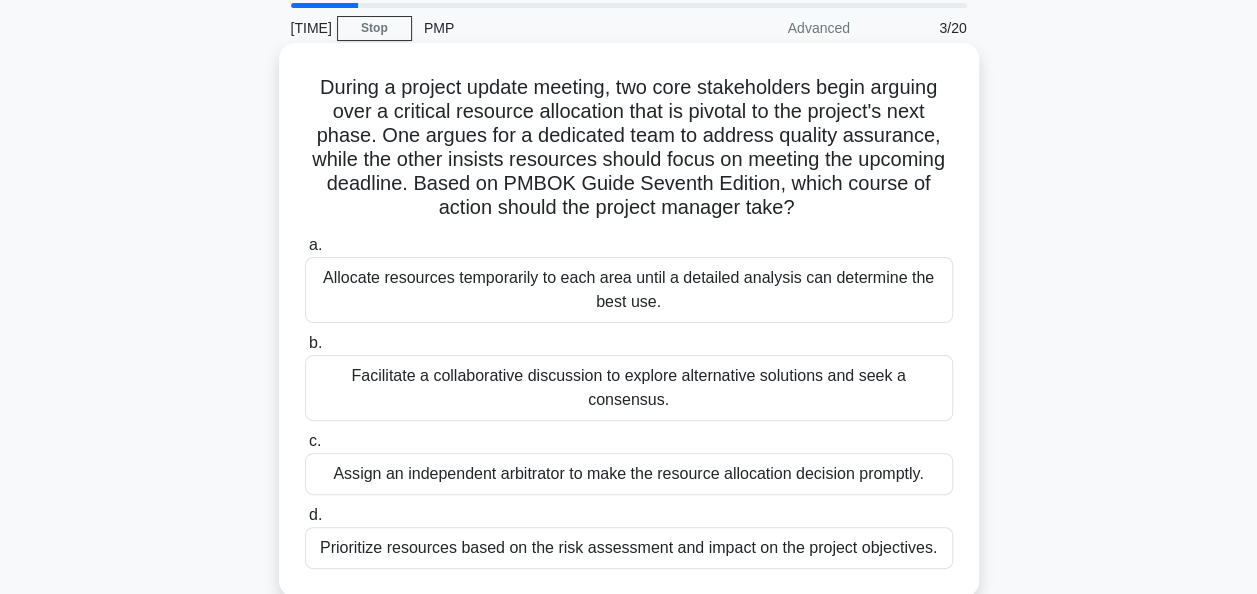 scroll, scrollTop: 100, scrollLeft: 0, axis: vertical 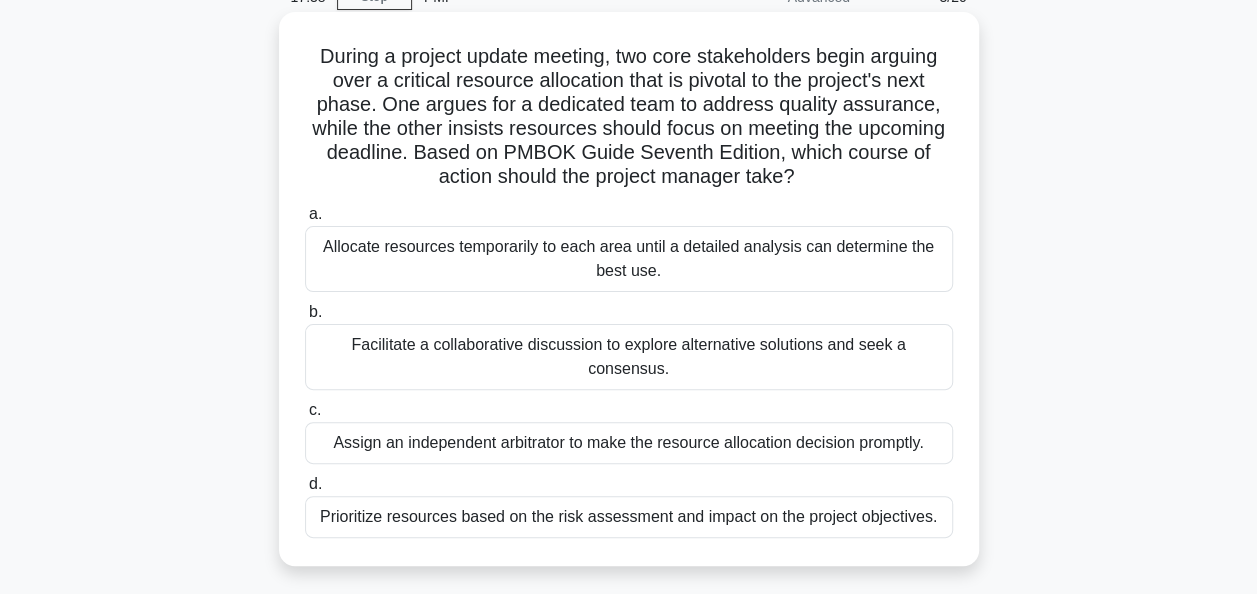 click on "Facilitate a collaborative discussion to explore alternative solutions and seek a consensus." at bounding box center [629, 357] 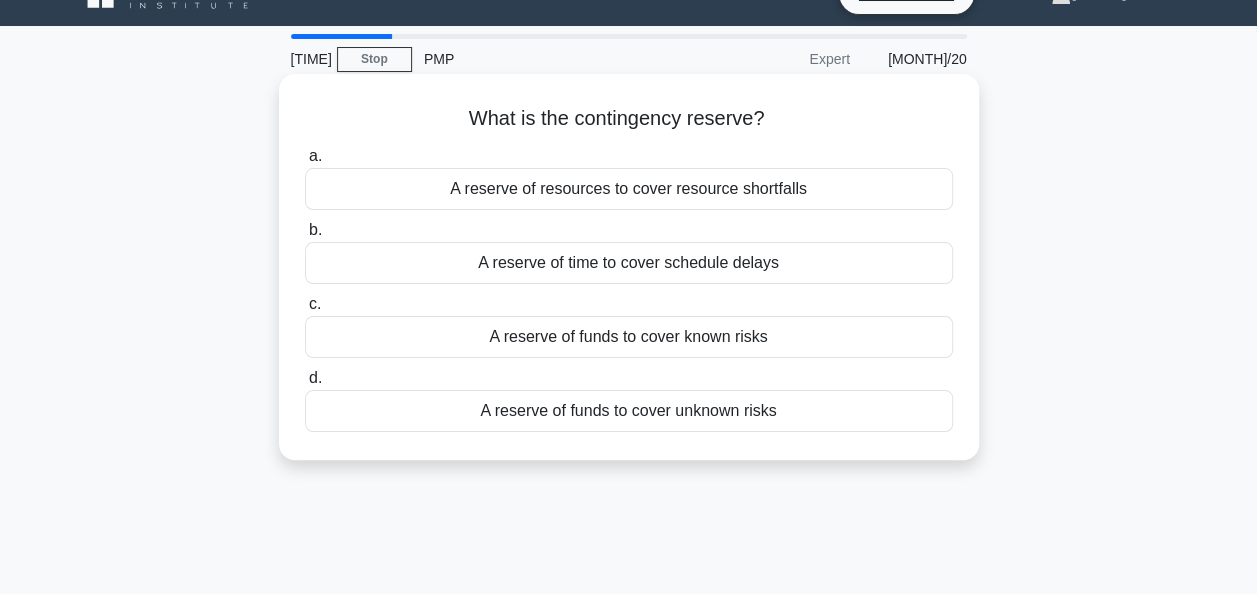 scroll, scrollTop: 0, scrollLeft: 0, axis: both 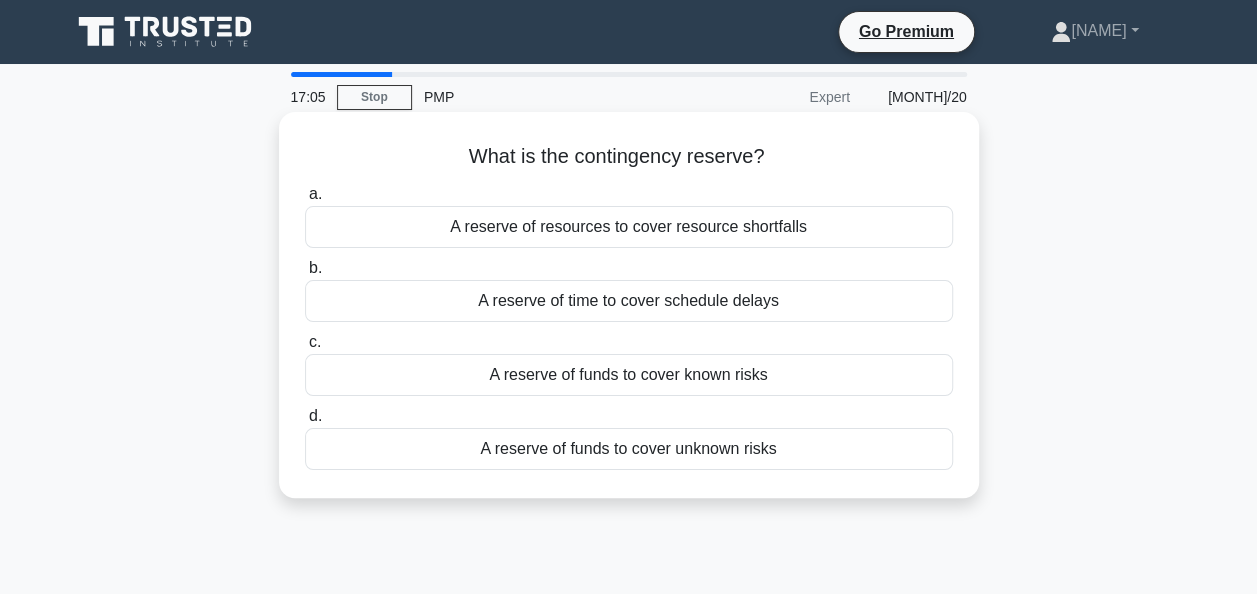 click on "A reserve of funds to cover known risks" at bounding box center [629, 375] 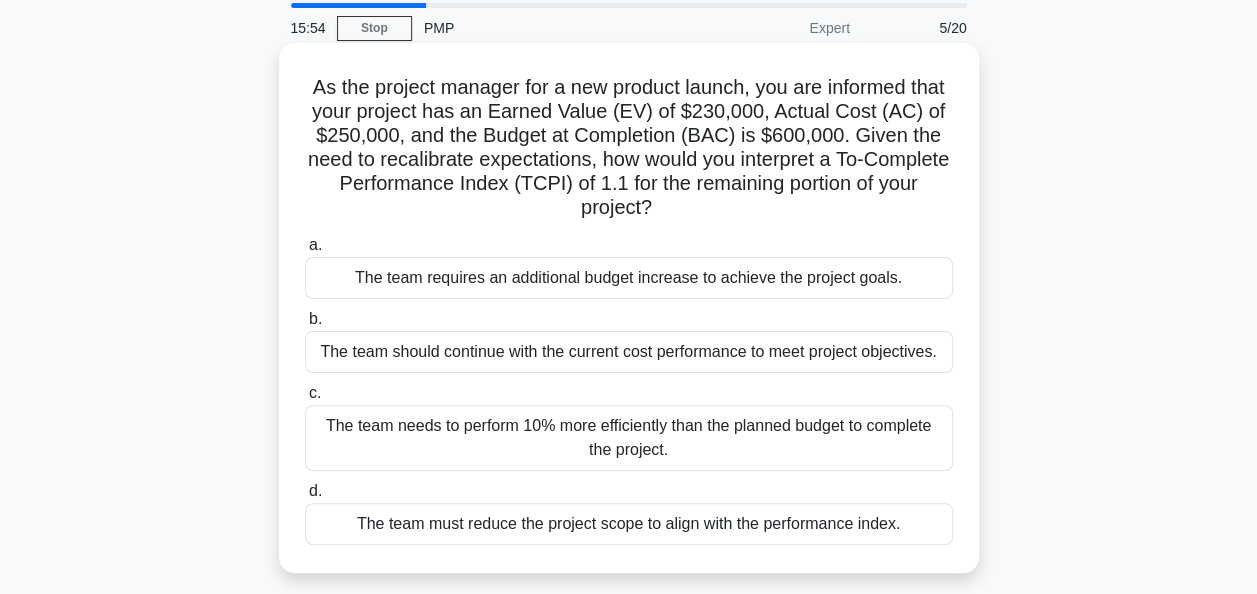 scroll, scrollTop: 100, scrollLeft: 0, axis: vertical 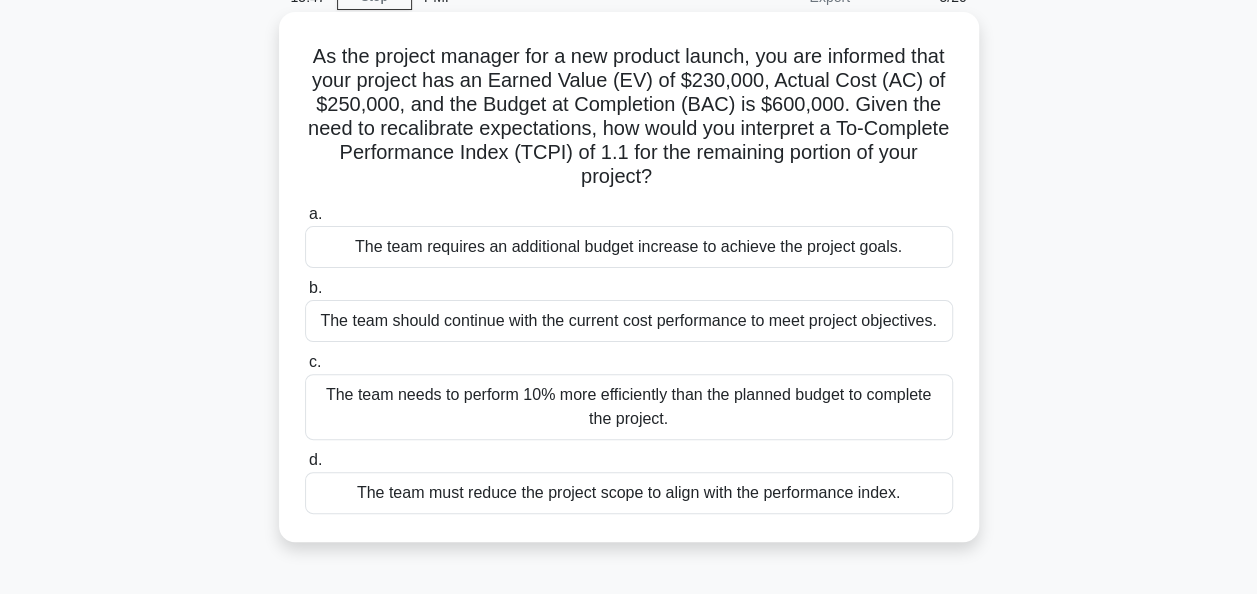 click on "The team needs to perform 10% more efficiently than the planned budget to complete the project." at bounding box center (629, 407) 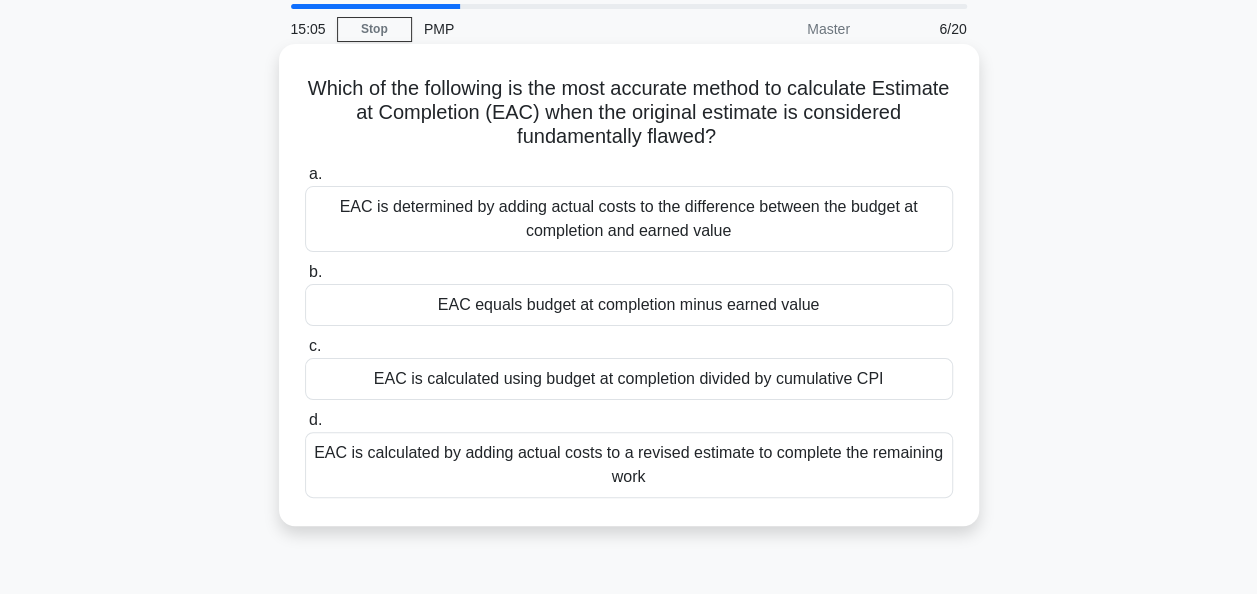 scroll, scrollTop: 100, scrollLeft: 0, axis: vertical 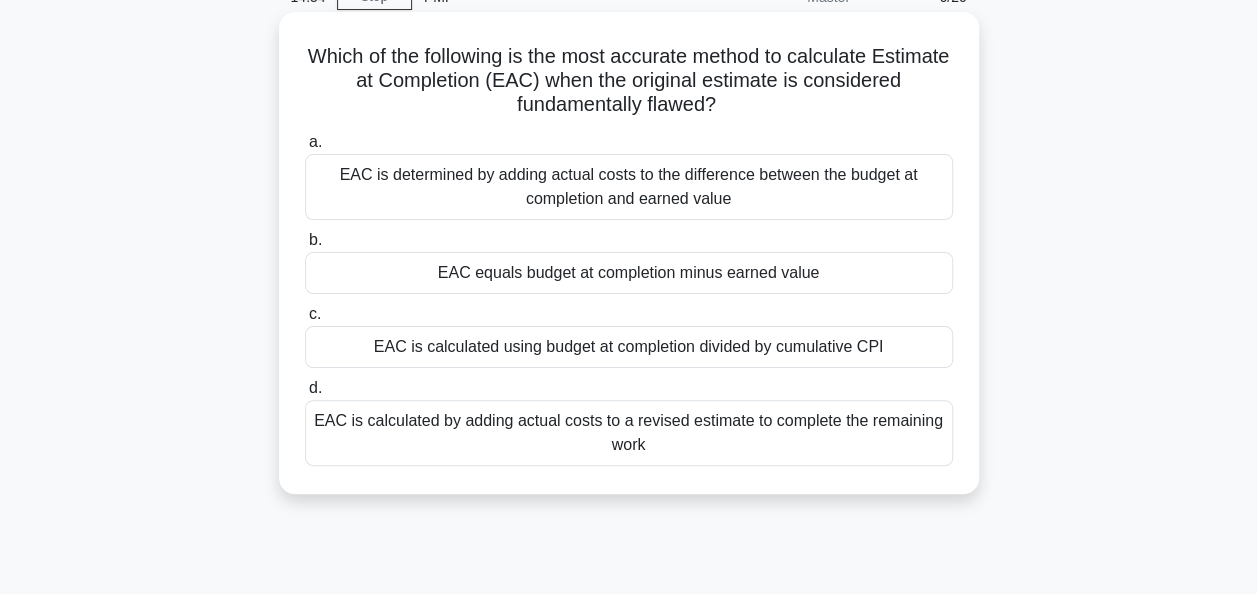 click on "EAC is calculated by adding actual costs to a revised estimate to complete the remaining work" at bounding box center [629, 433] 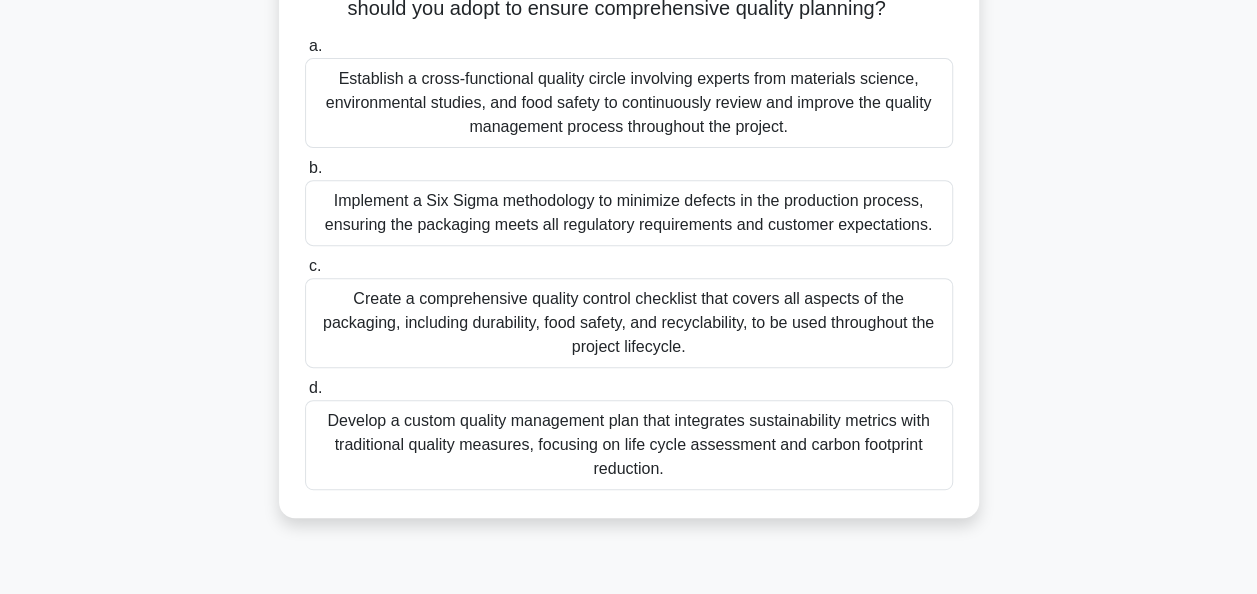scroll, scrollTop: 300, scrollLeft: 0, axis: vertical 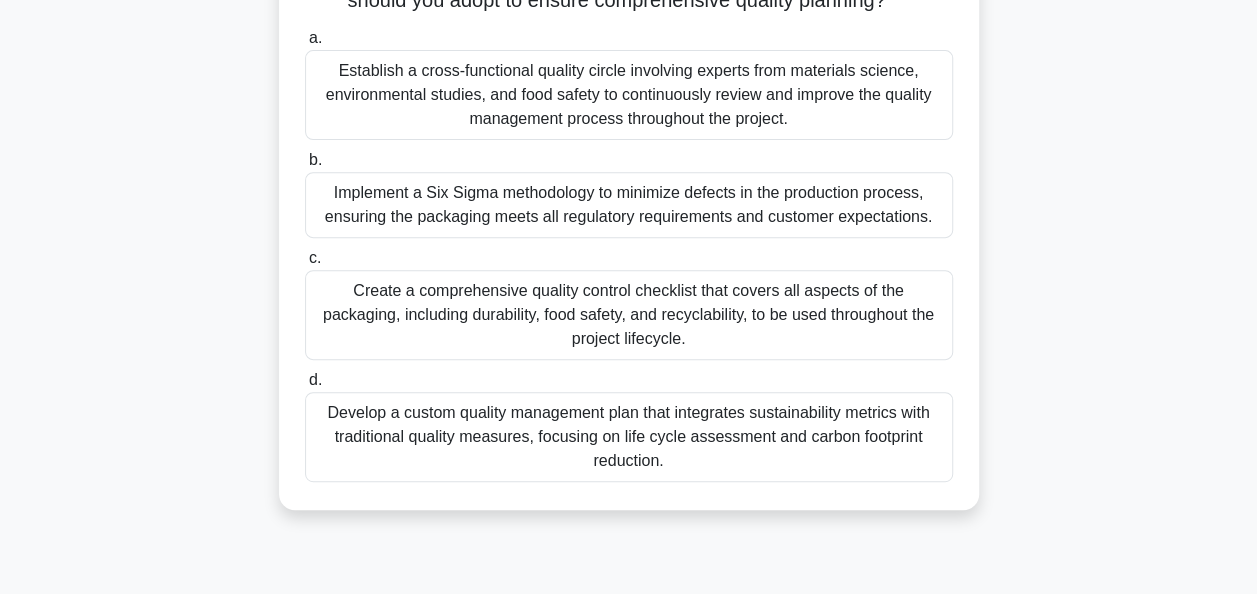 click on "Establish a cross-functional quality circle involving experts from materials science, environmental studies, and food safety to continuously review and improve the quality management process throughout the project." at bounding box center (629, 95) 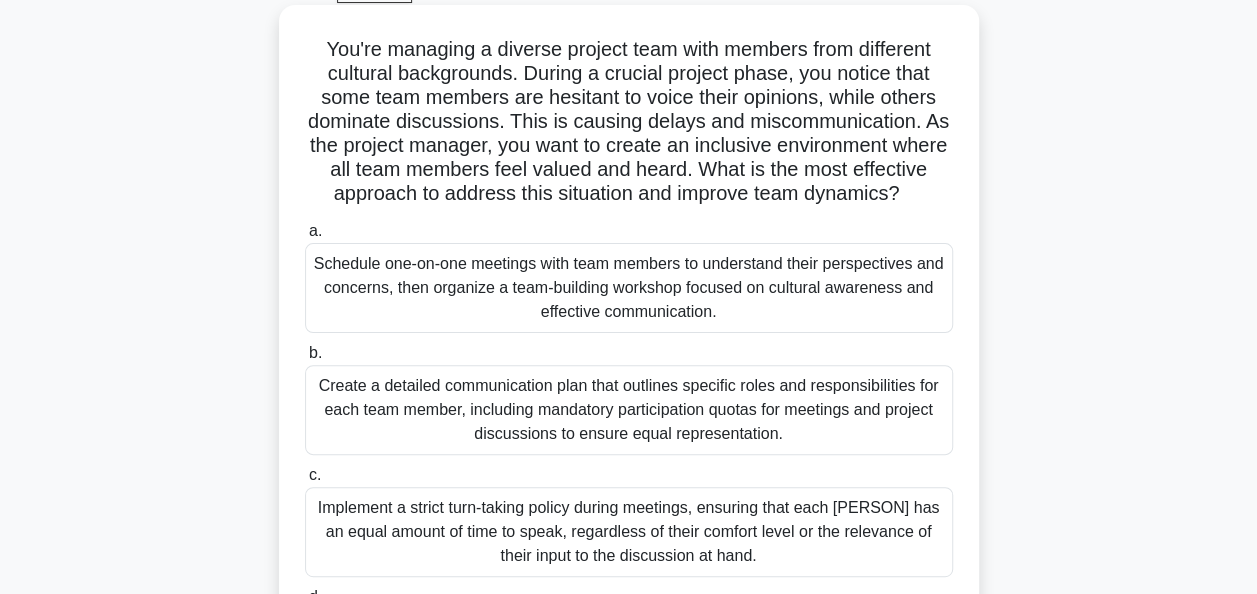 scroll, scrollTop: 100, scrollLeft: 0, axis: vertical 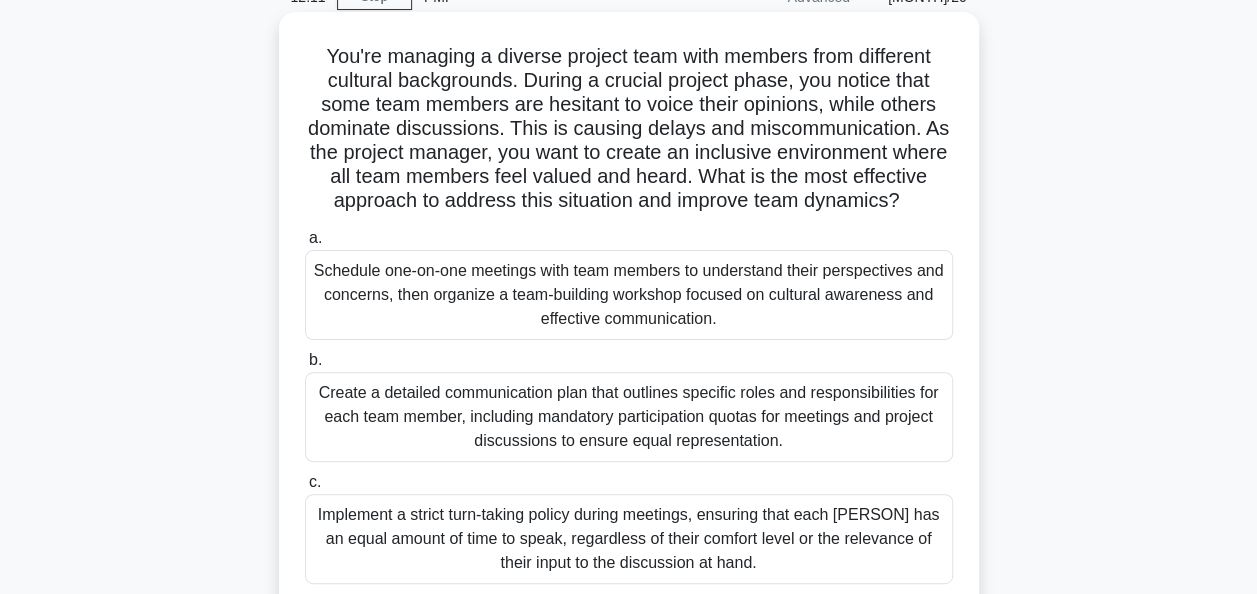 click on "Schedule one-on-one meetings with team members to understand their perspectives and concerns, then organize a team-building workshop focused on cultural awareness and effective communication." at bounding box center [629, 295] 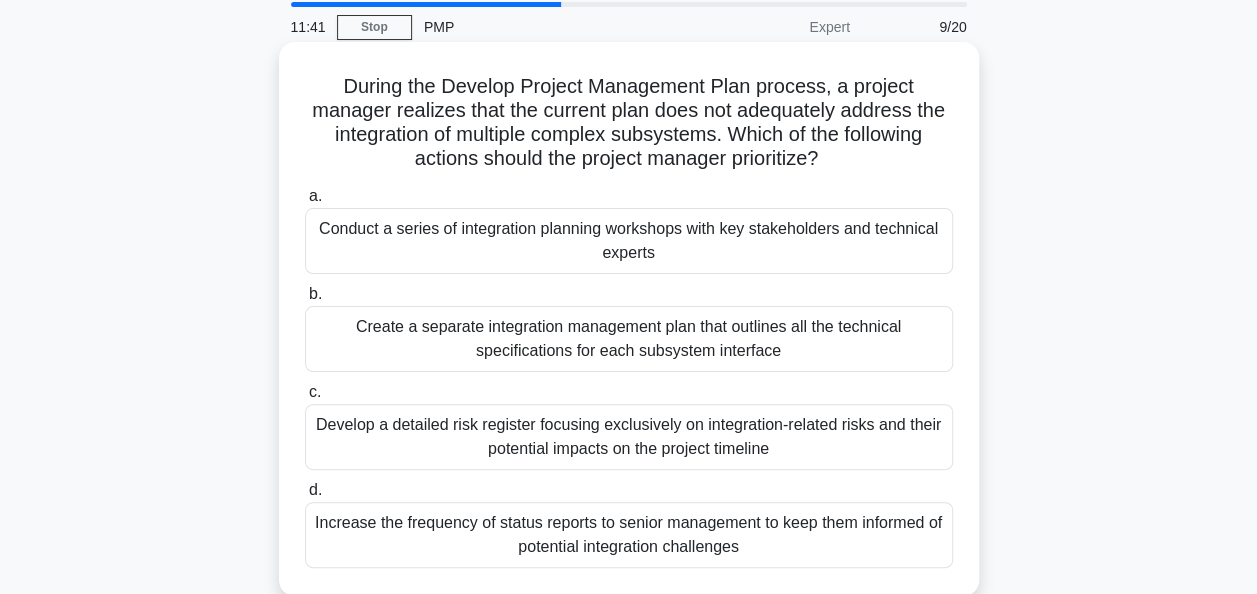 scroll, scrollTop: 100, scrollLeft: 0, axis: vertical 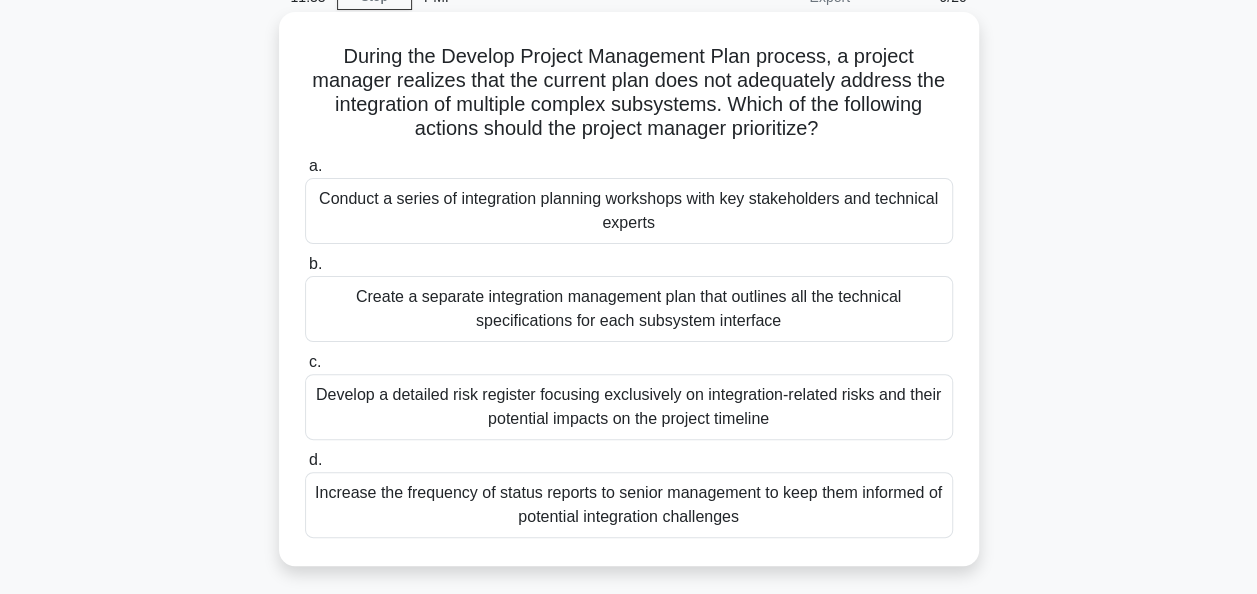 click on "Develop a detailed risk register focusing exclusively on integration-related risks and their potential impacts on the project timeline" at bounding box center (629, 407) 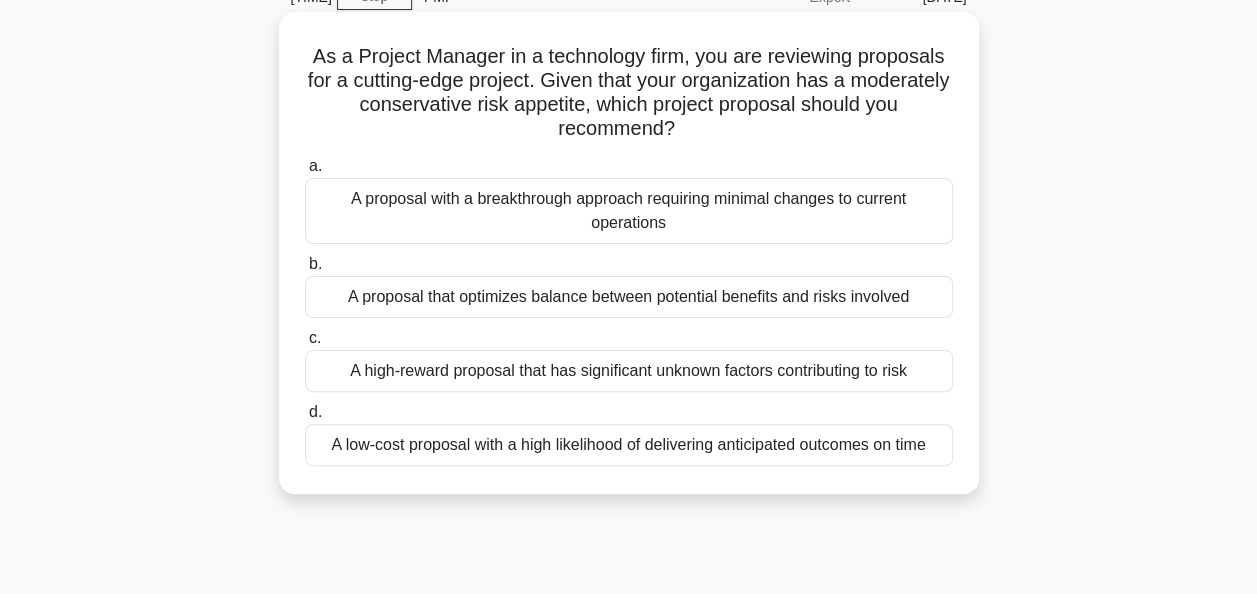 scroll, scrollTop: 0, scrollLeft: 0, axis: both 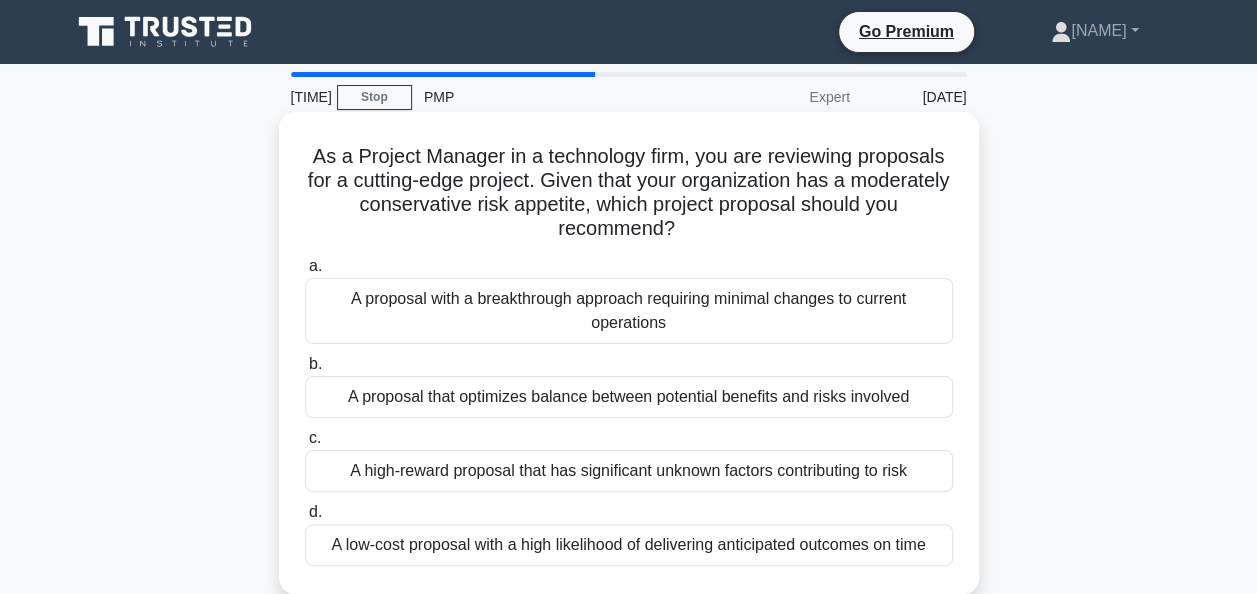 click on "A proposal that optimizes balance between potential benefits and risks involved" at bounding box center [629, 397] 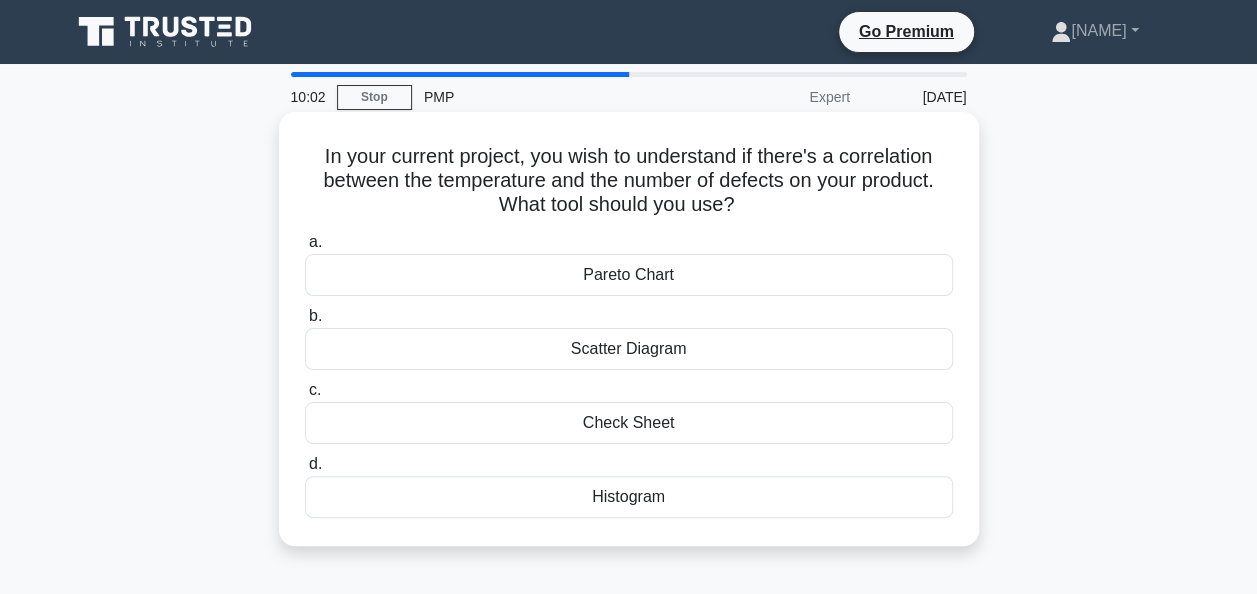 click on "Pareto Chart" at bounding box center [629, 275] 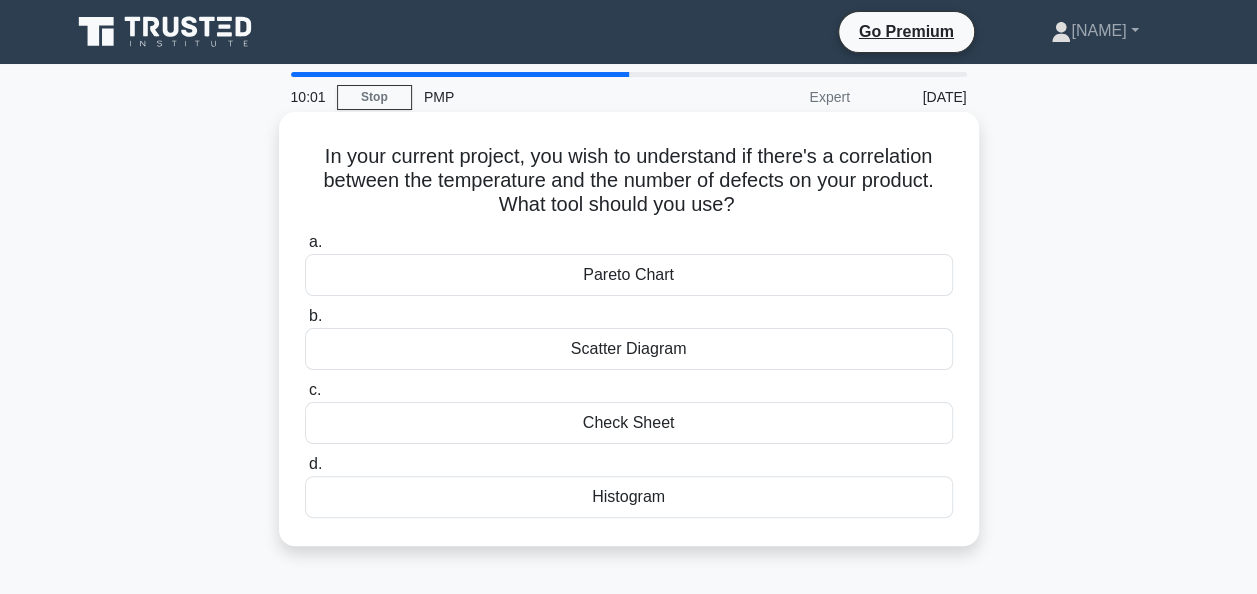 drag, startPoint x: 639, startPoint y: 275, endPoint x: 574, endPoint y: 284, distance: 65.62012 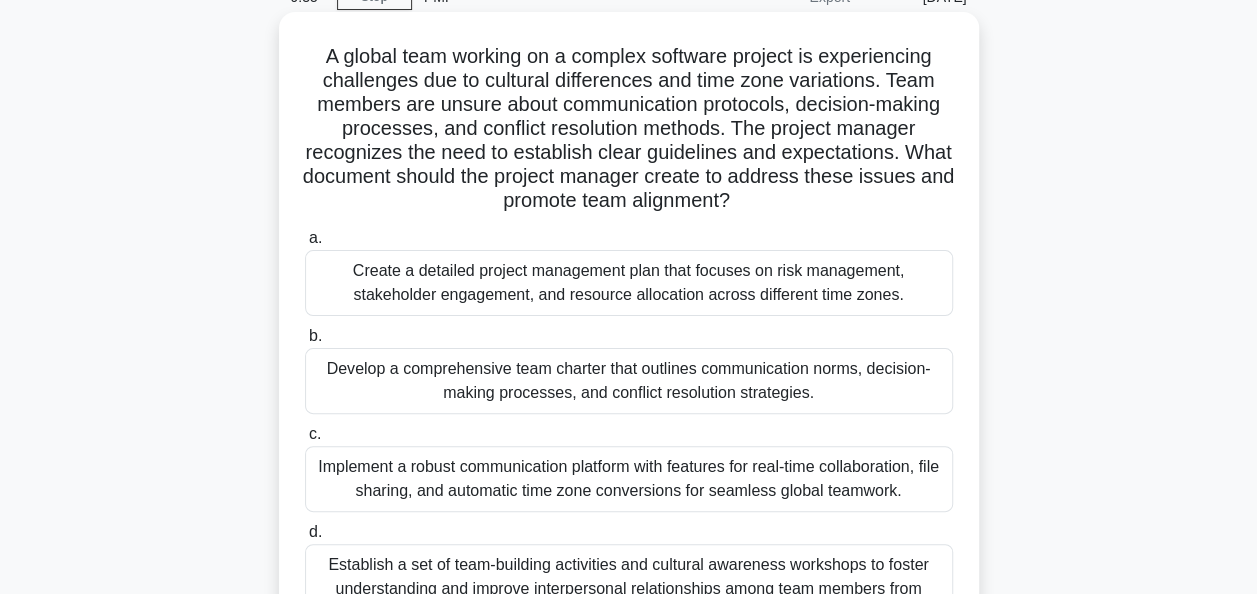 scroll, scrollTop: 200, scrollLeft: 0, axis: vertical 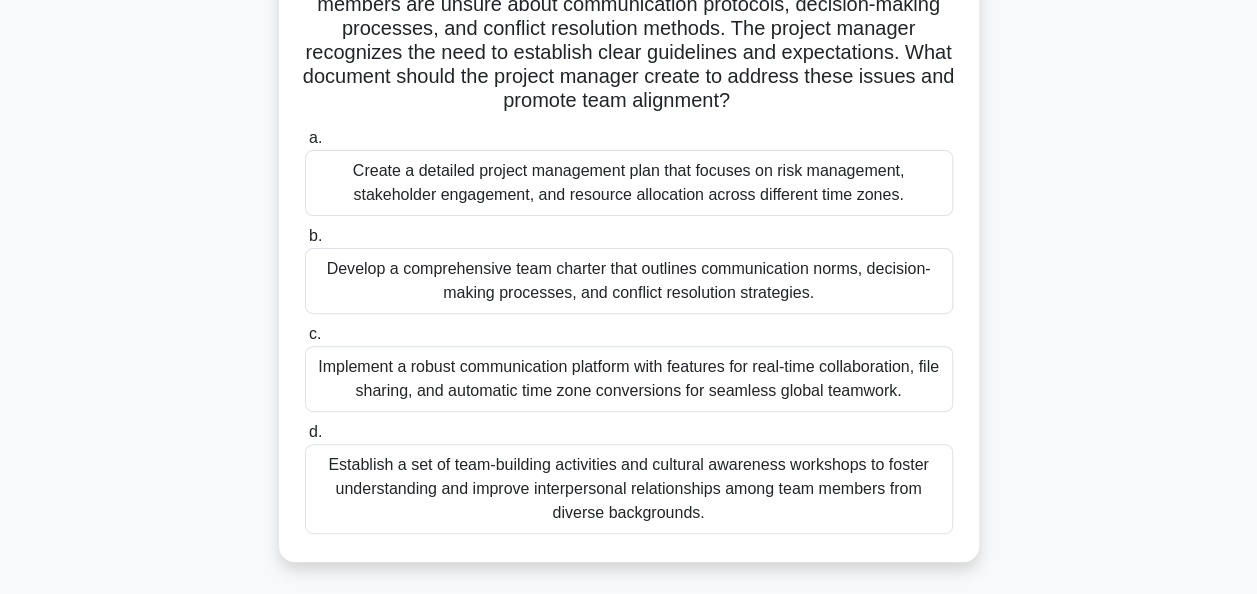 click on "Develop a comprehensive team charter that outlines communication norms, decision-making processes, and conflict resolution strategies." at bounding box center [629, 281] 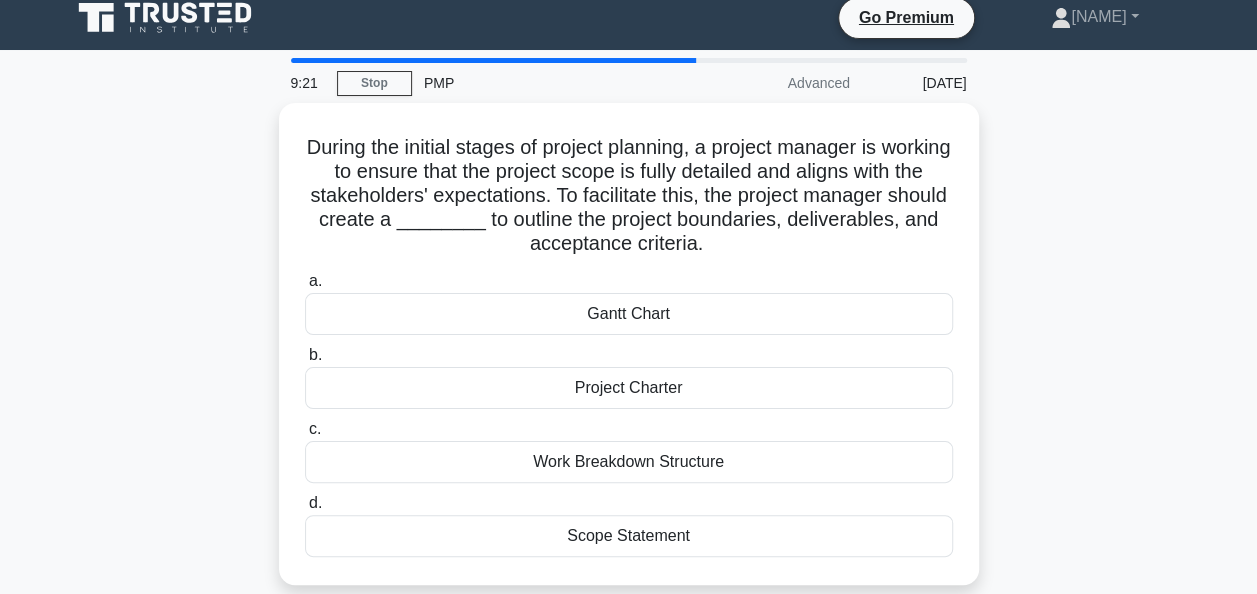 scroll, scrollTop: 0, scrollLeft: 0, axis: both 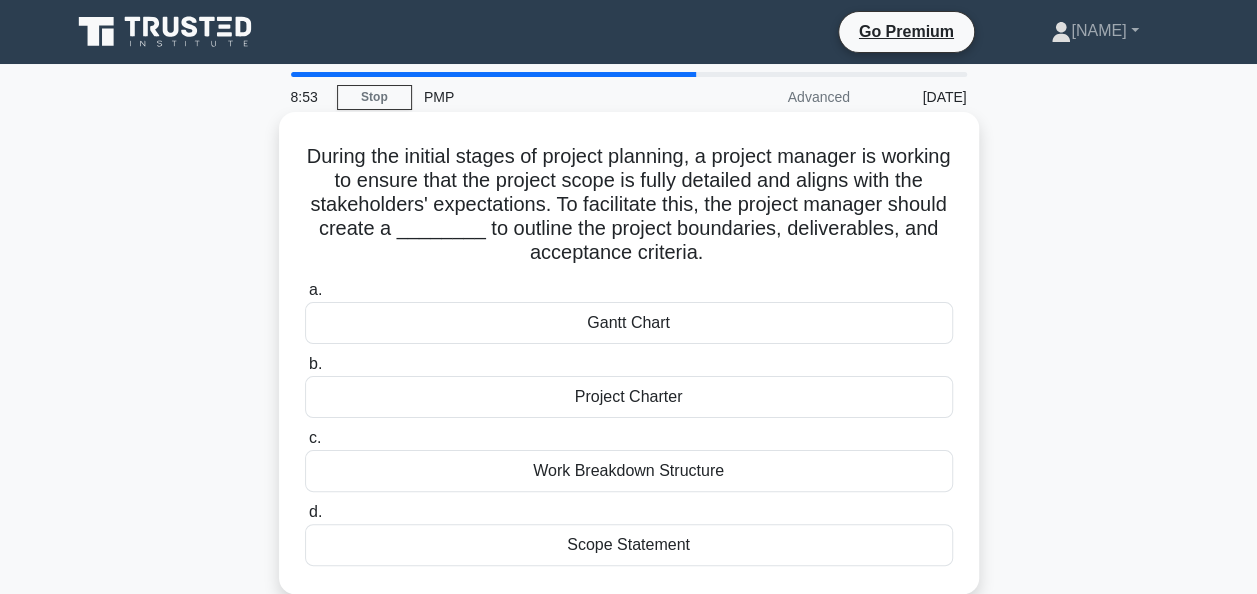 click on "Work Breakdown Structure" at bounding box center (629, 471) 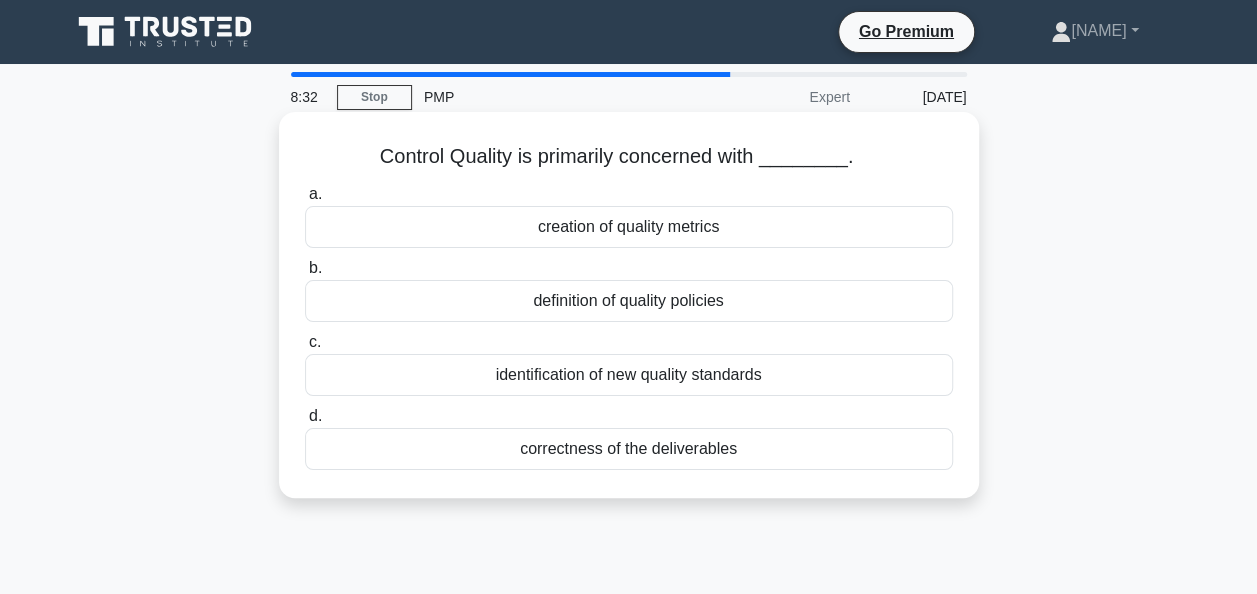 click on "creation of quality metrics" at bounding box center (629, 227) 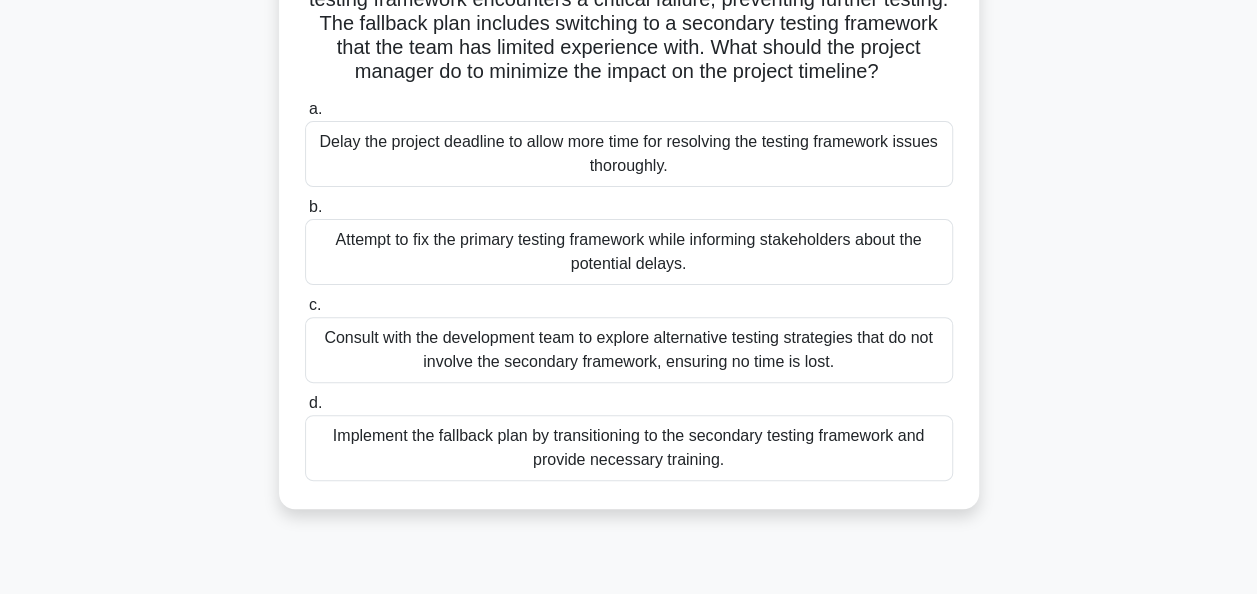 scroll, scrollTop: 200, scrollLeft: 0, axis: vertical 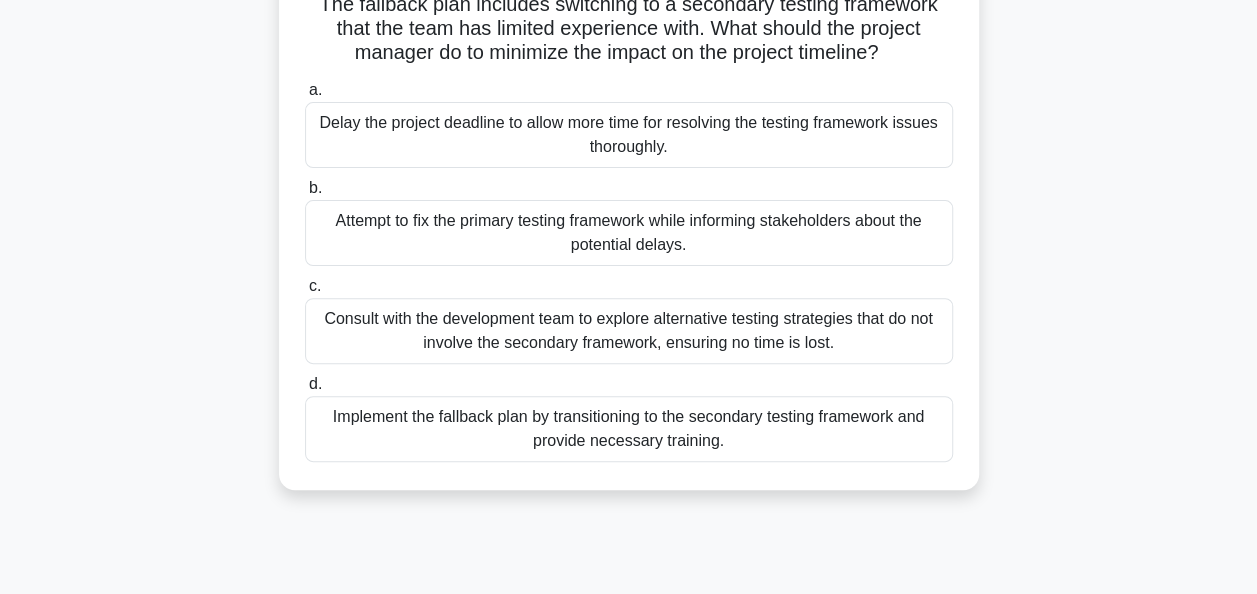 click on "Consult with the development team to explore alternative testing strategies that do not involve the secondary framework, ensuring no time is lost." at bounding box center [629, 331] 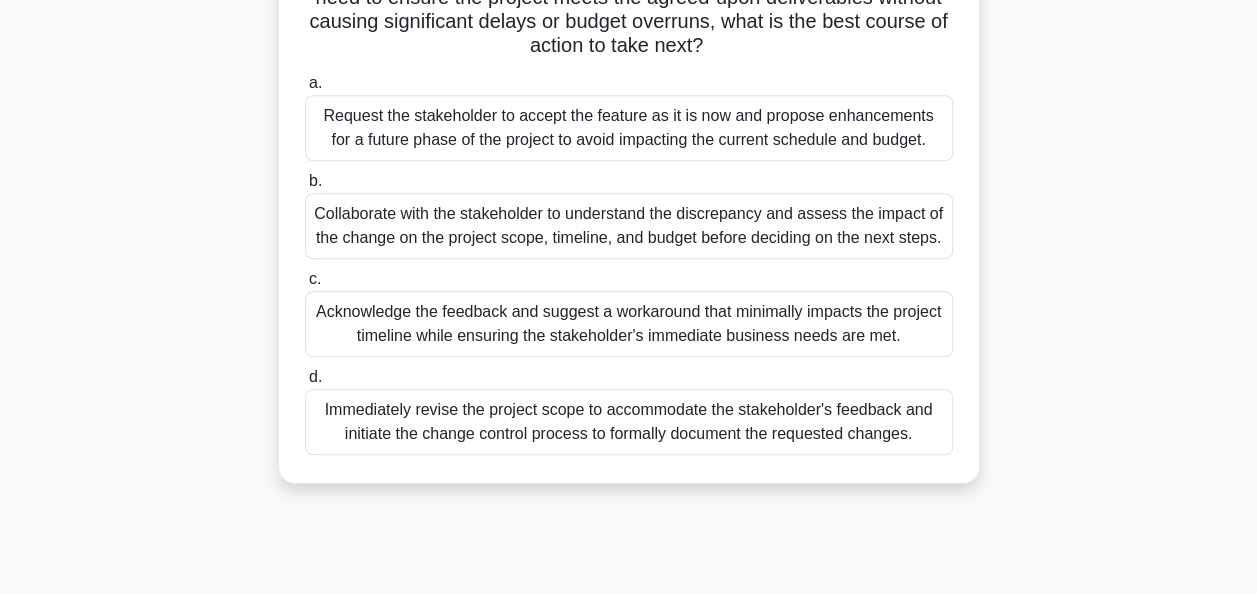 scroll, scrollTop: 400, scrollLeft: 0, axis: vertical 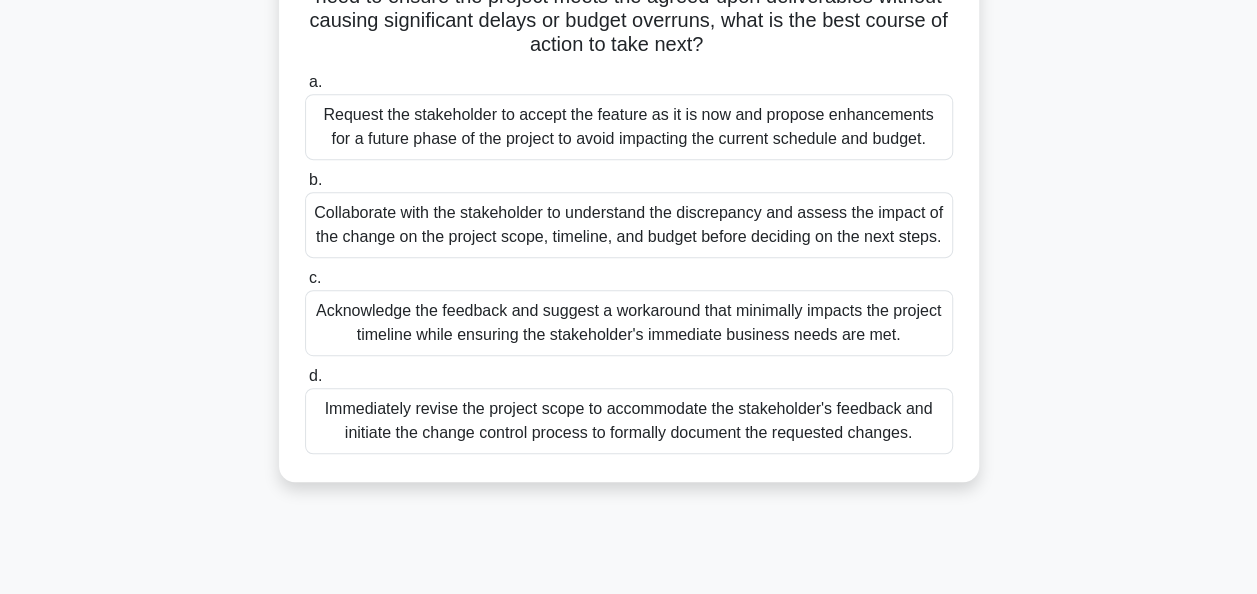 click on "Collaborate with the stakeholder to understand the discrepancy and assess the impact of the change on the project scope, timeline, and budget before deciding on the next steps." at bounding box center (629, 225) 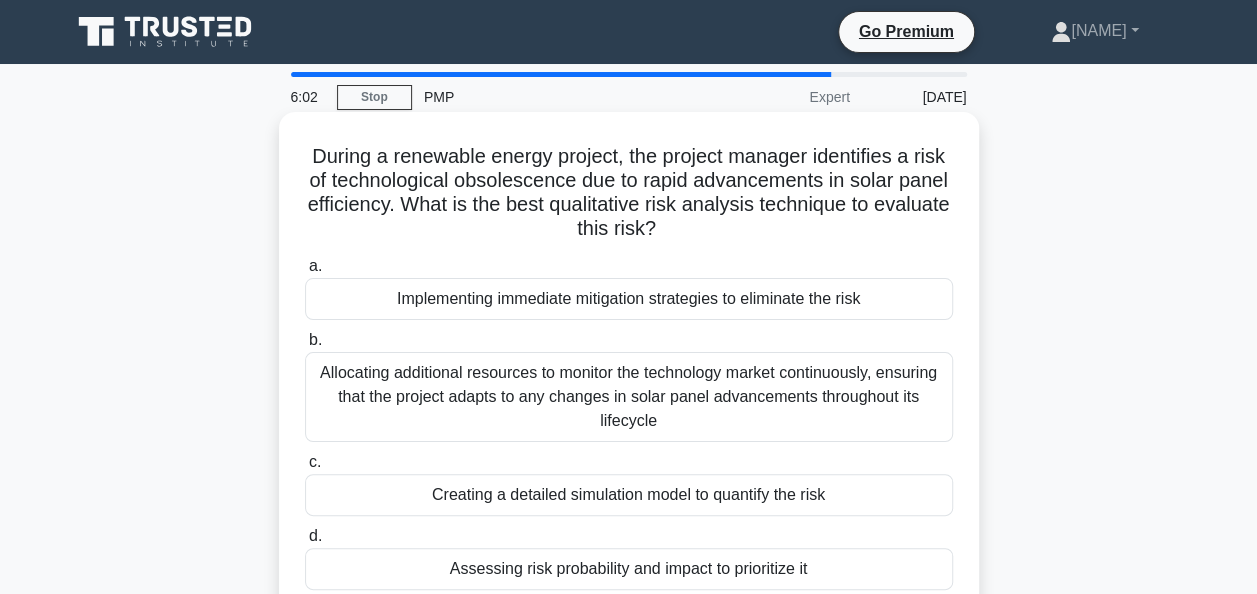 scroll, scrollTop: 100, scrollLeft: 0, axis: vertical 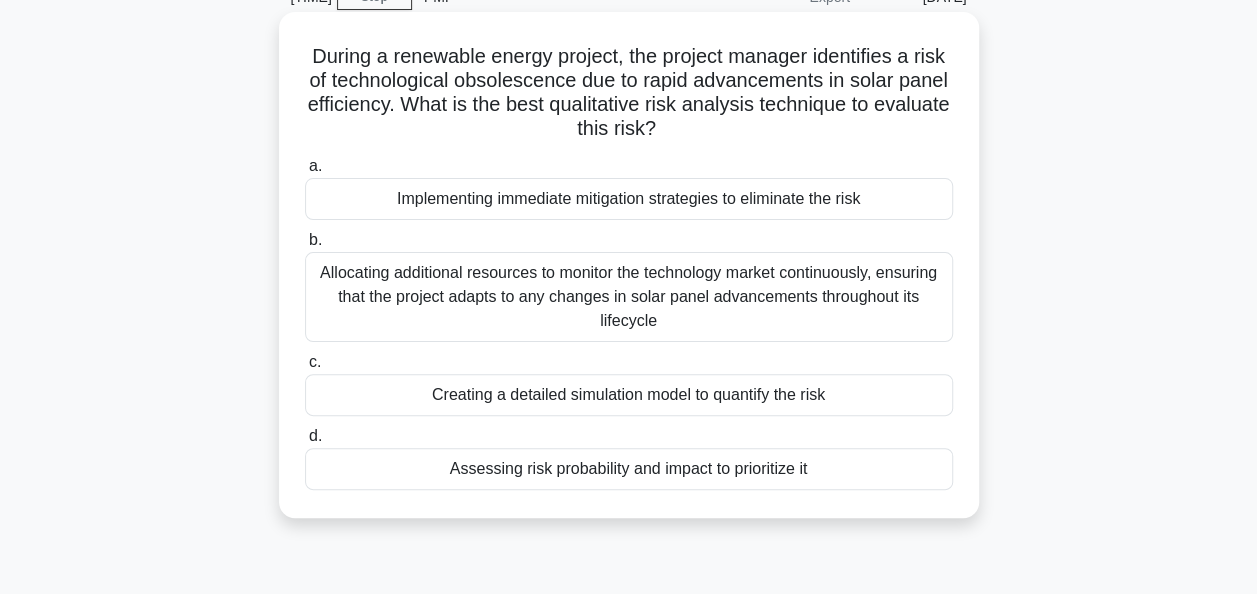 click on "Allocating additional resources to monitor the technology market continuously, ensuring that the project adapts to any changes in solar panel advancements throughout its lifecycle" at bounding box center [629, 297] 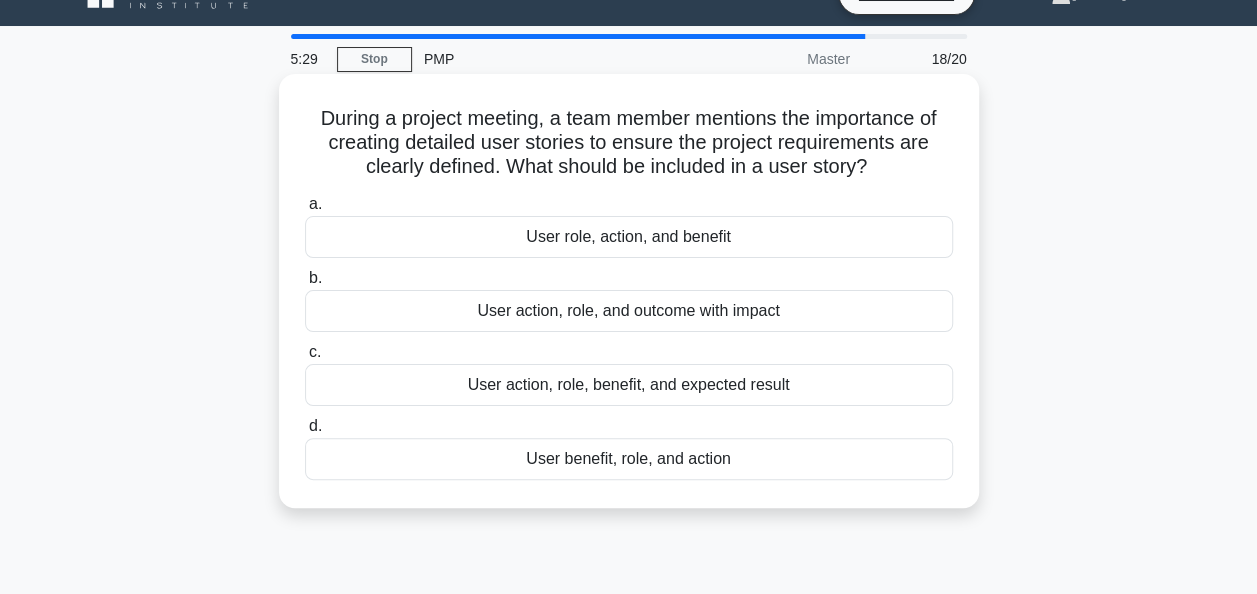 scroll, scrollTop: 0, scrollLeft: 0, axis: both 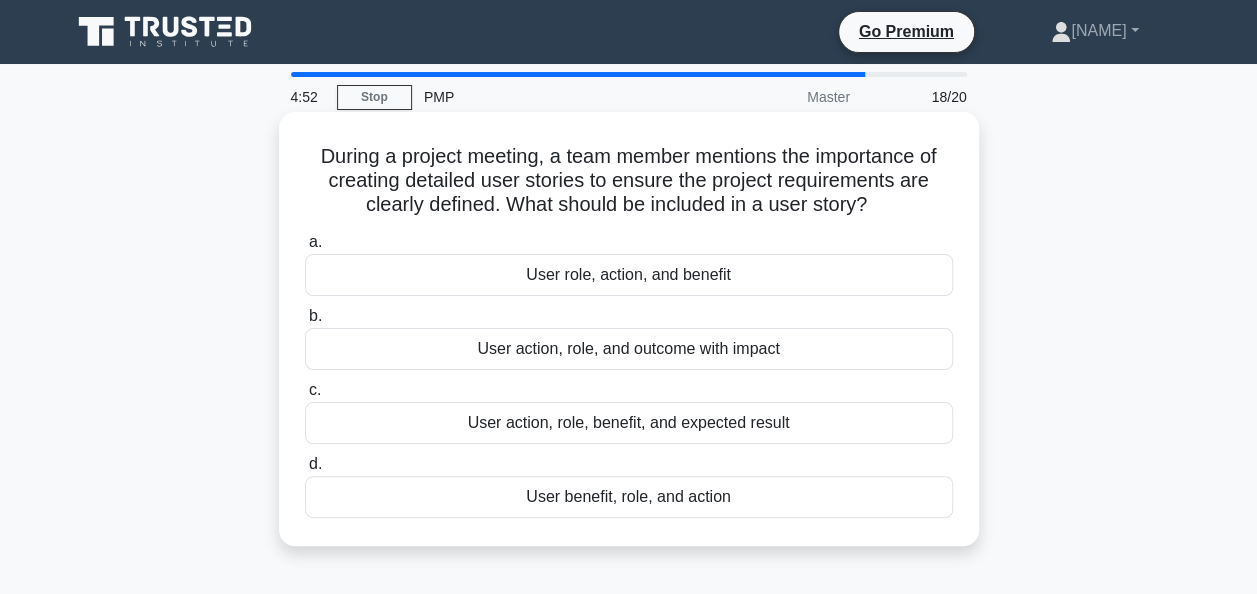 click on "User benefit, role, and action" at bounding box center [629, 497] 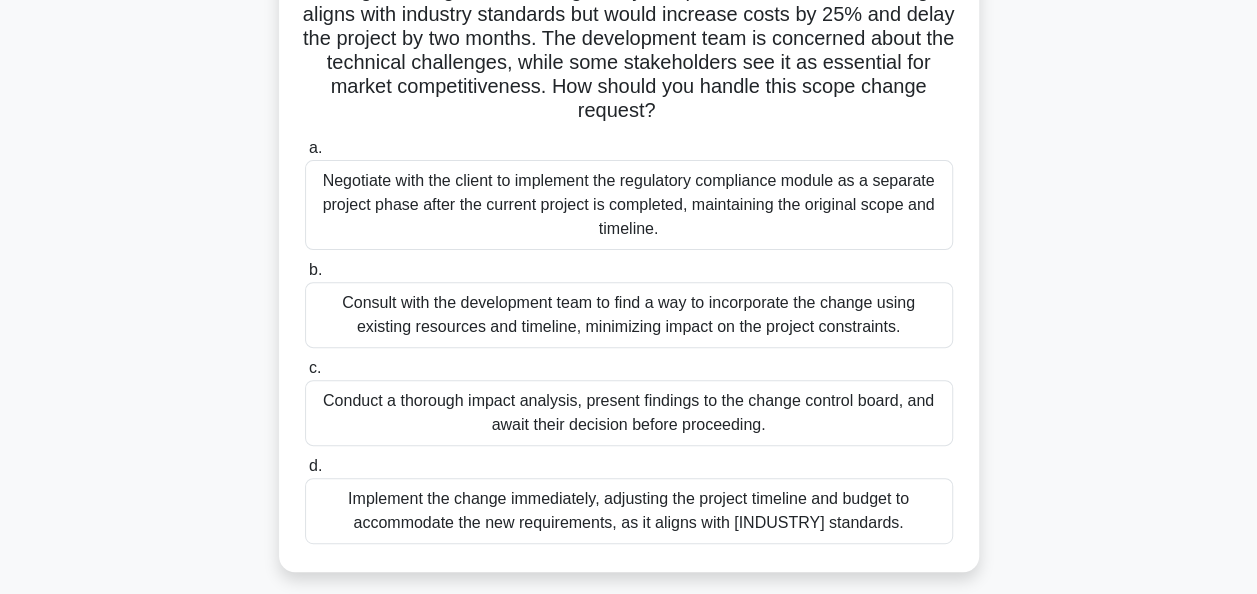 scroll, scrollTop: 300, scrollLeft: 0, axis: vertical 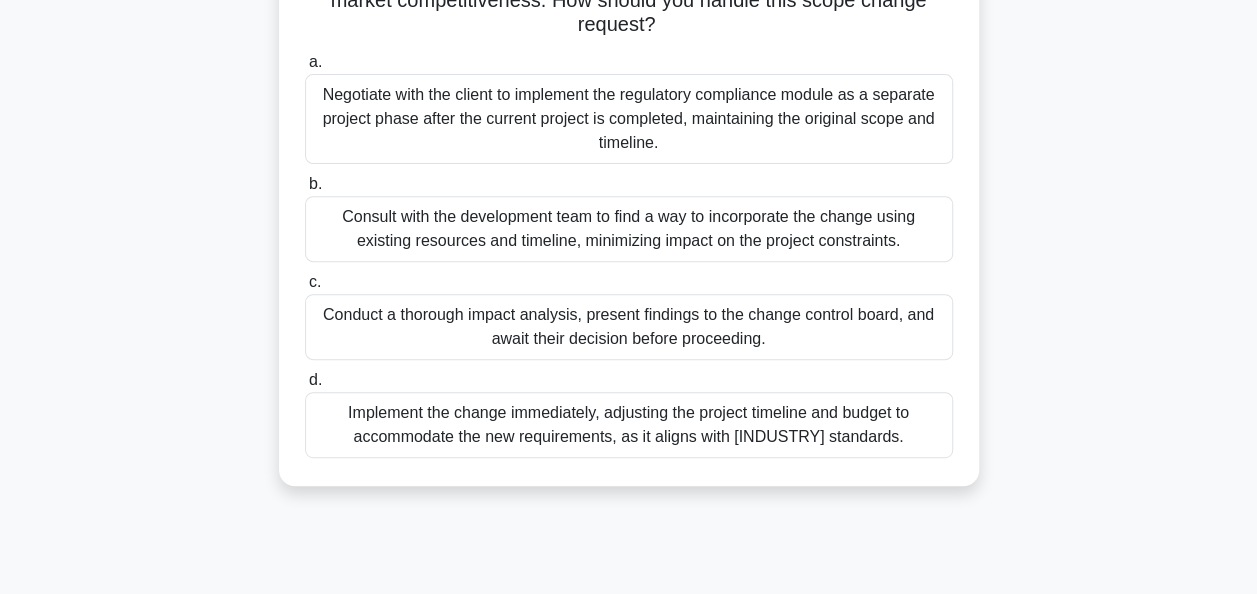 click on "Consult with the development team to find a way to incorporate the change using existing resources and timeline, minimizing impact on the project constraints." at bounding box center [629, 229] 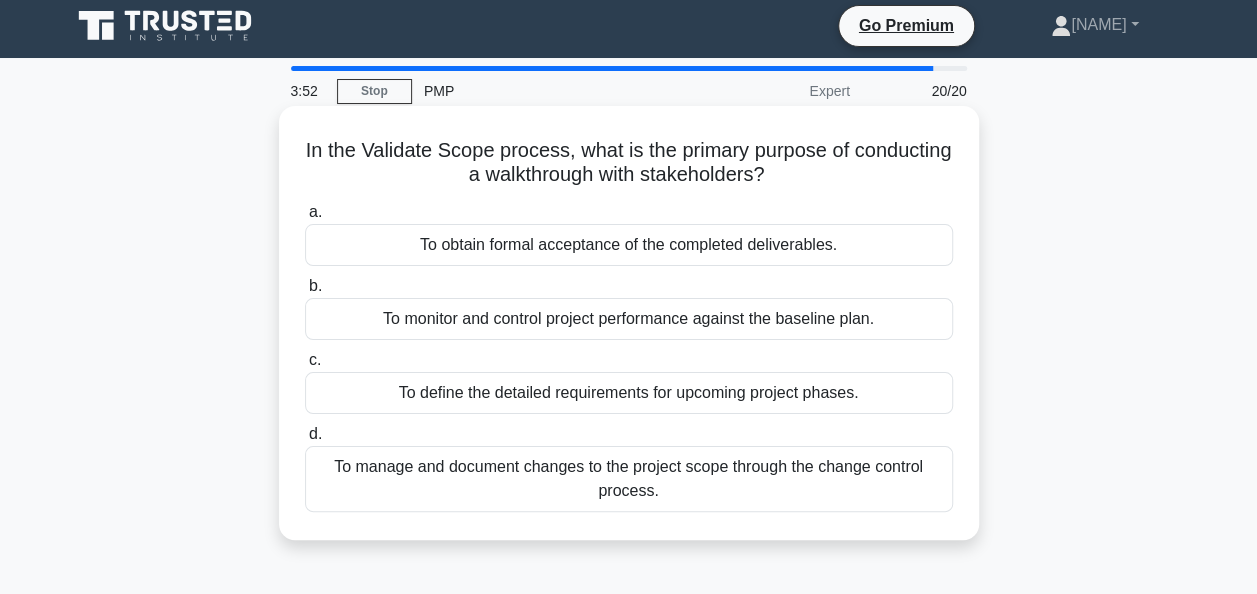 scroll, scrollTop: 0, scrollLeft: 0, axis: both 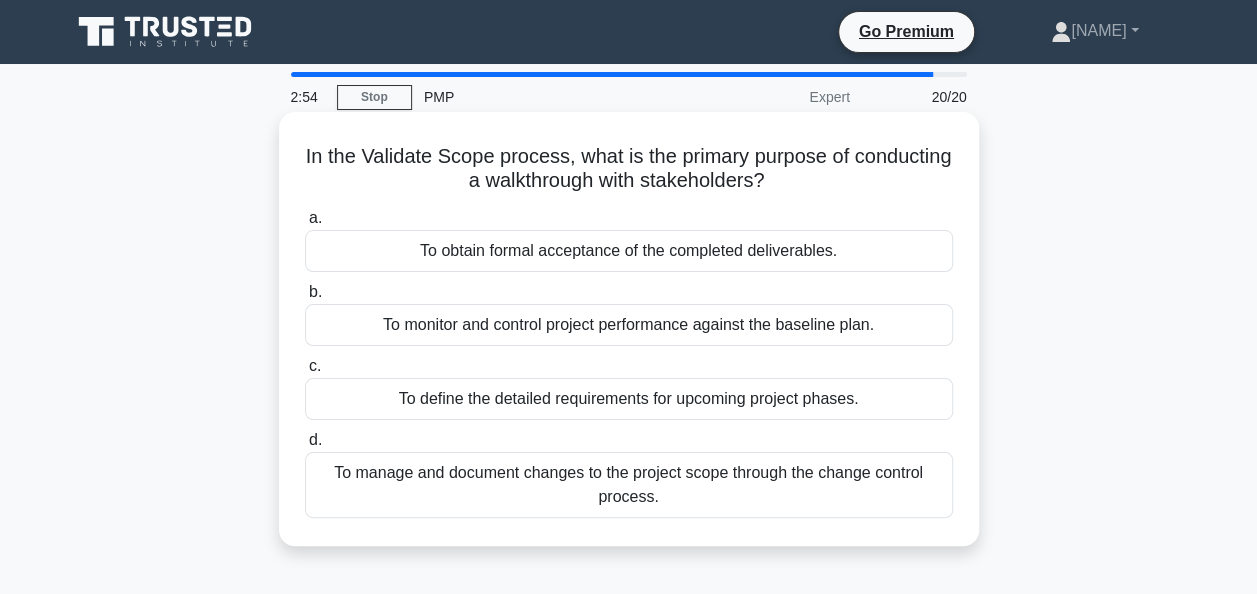 click on "To obtain formal acceptance of the completed deliverables." at bounding box center [629, 251] 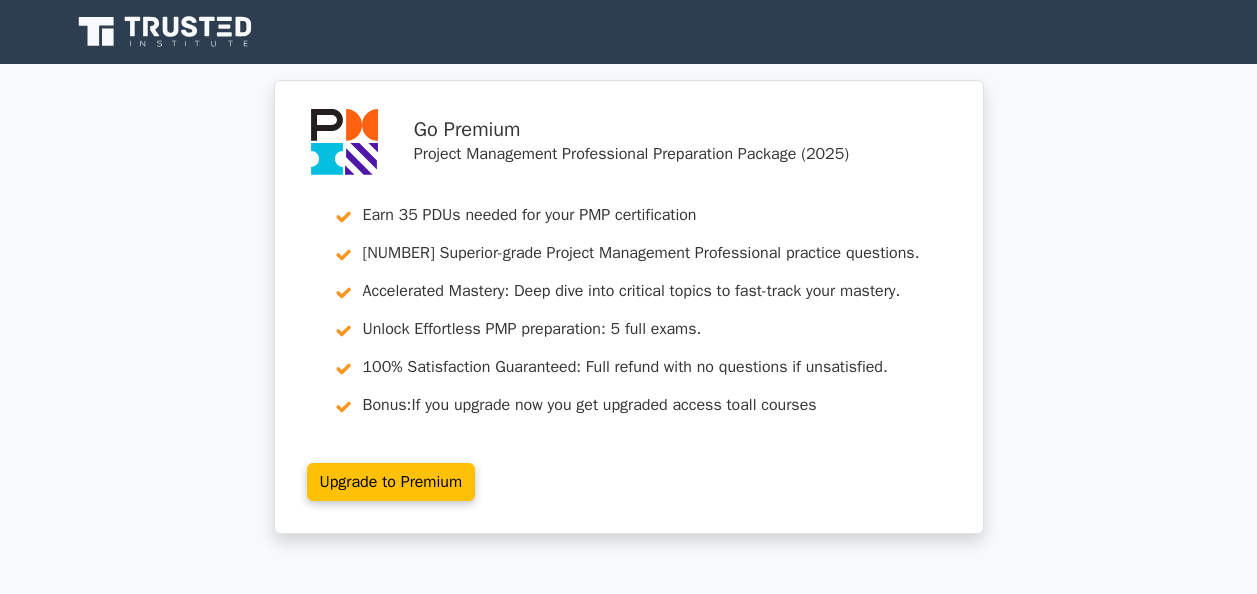 scroll, scrollTop: 0, scrollLeft: 0, axis: both 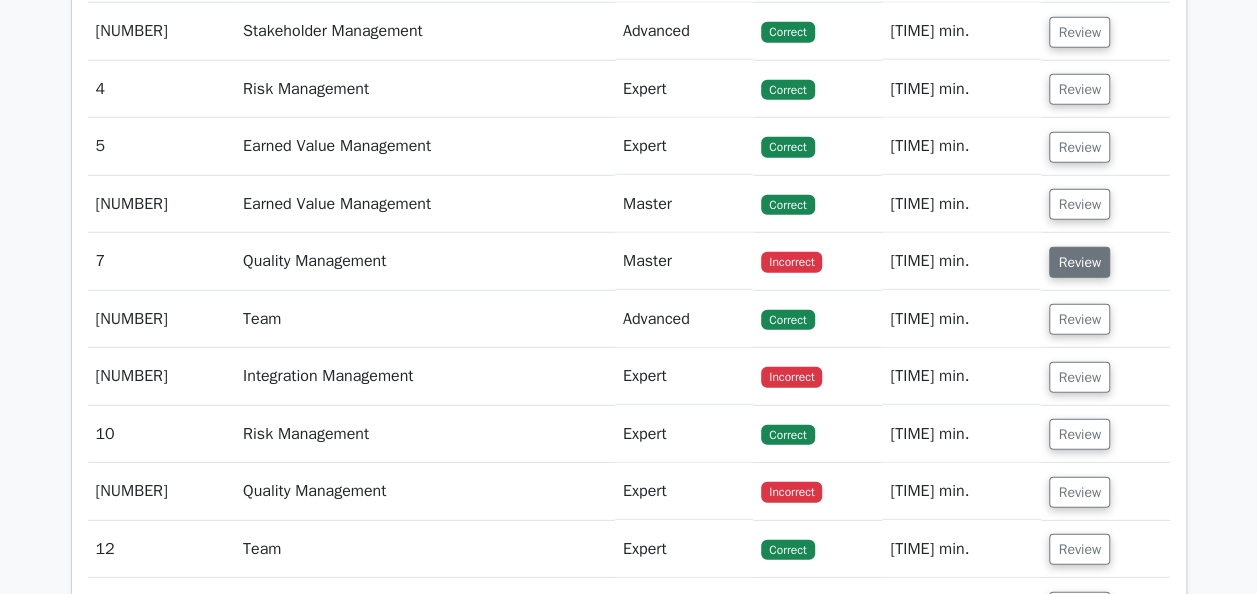 click on "Review" at bounding box center [1079, 262] 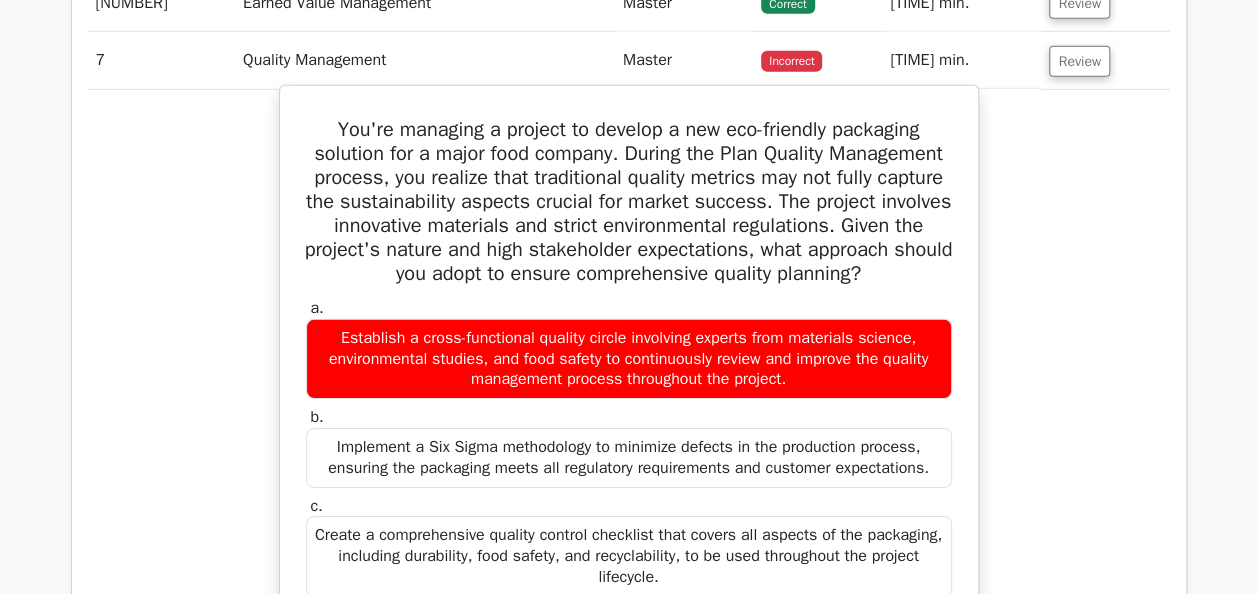 scroll, scrollTop: 2900, scrollLeft: 0, axis: vertical 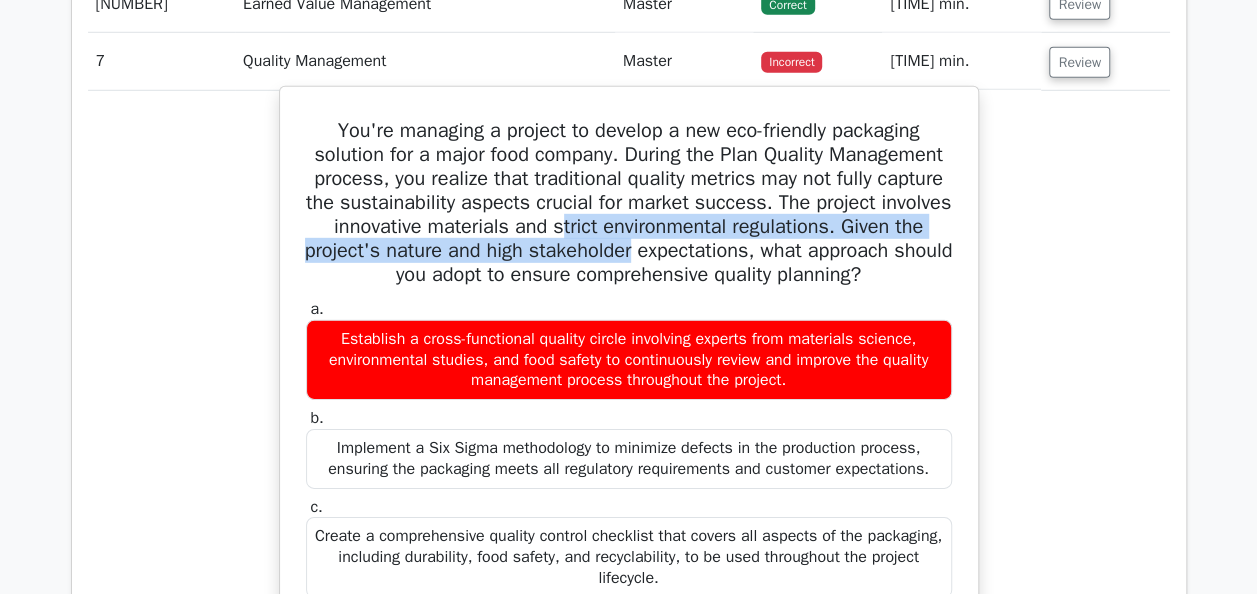 drag, startPoint x: 754, startPoint y: 212, endPoint x: 926, endPoint y: 246, distance: 175.32826 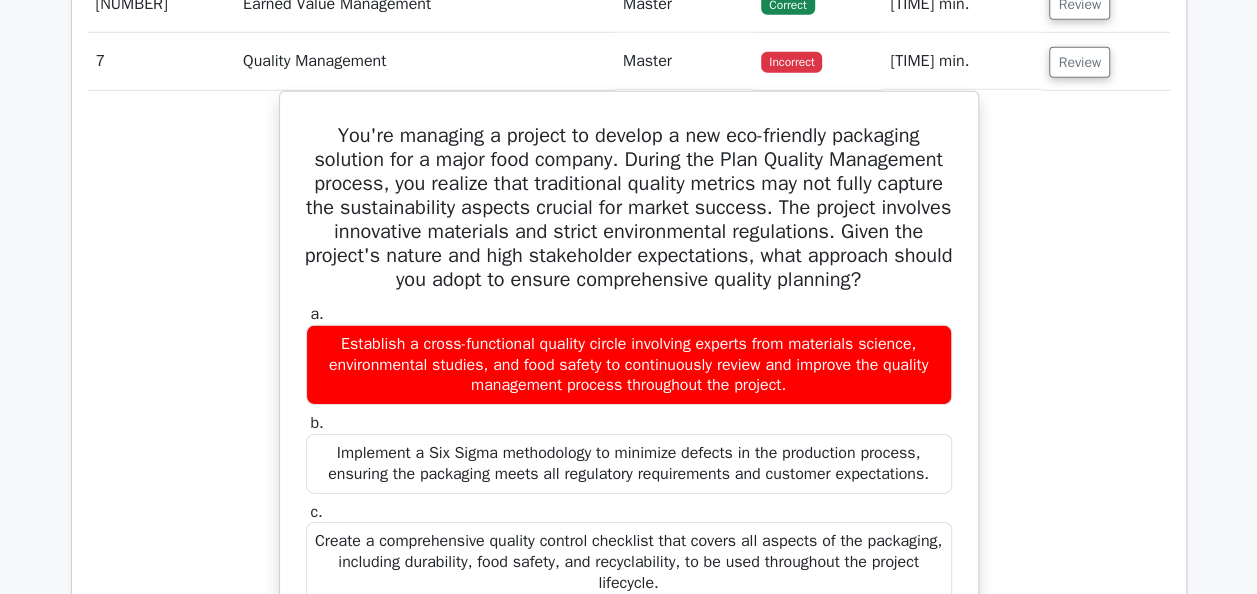 click on "You're managing a project to develop a new eco-friendly packaging solution for a major food company. During the Plan Quality Management process, you realize that traditional quality metrics may not fully capture the sustainability aspects crucial for market success. The project involves innovative materials and strict environmental regulations. Given the project's nature and high stakeholder expectations, what approach should you adopt to ensure comprehensive quality planning?
a.
b.
c. d." at bounding box center (629, 805) 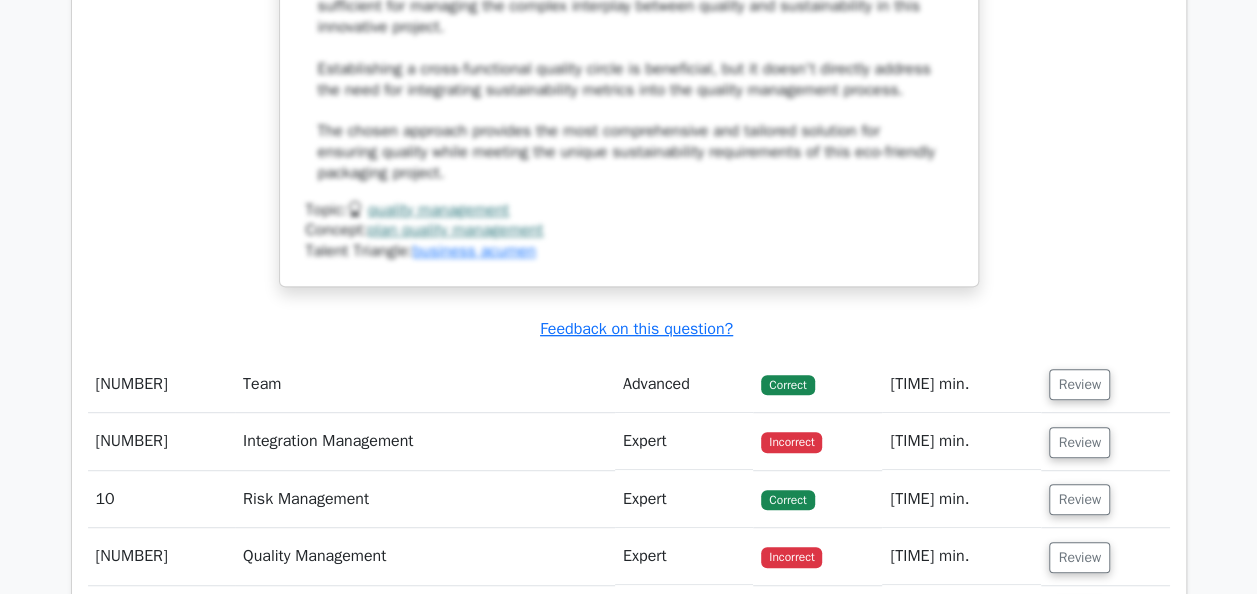 scroll, scrollTop: 4100, scrollLeft: 0, axis: vertical 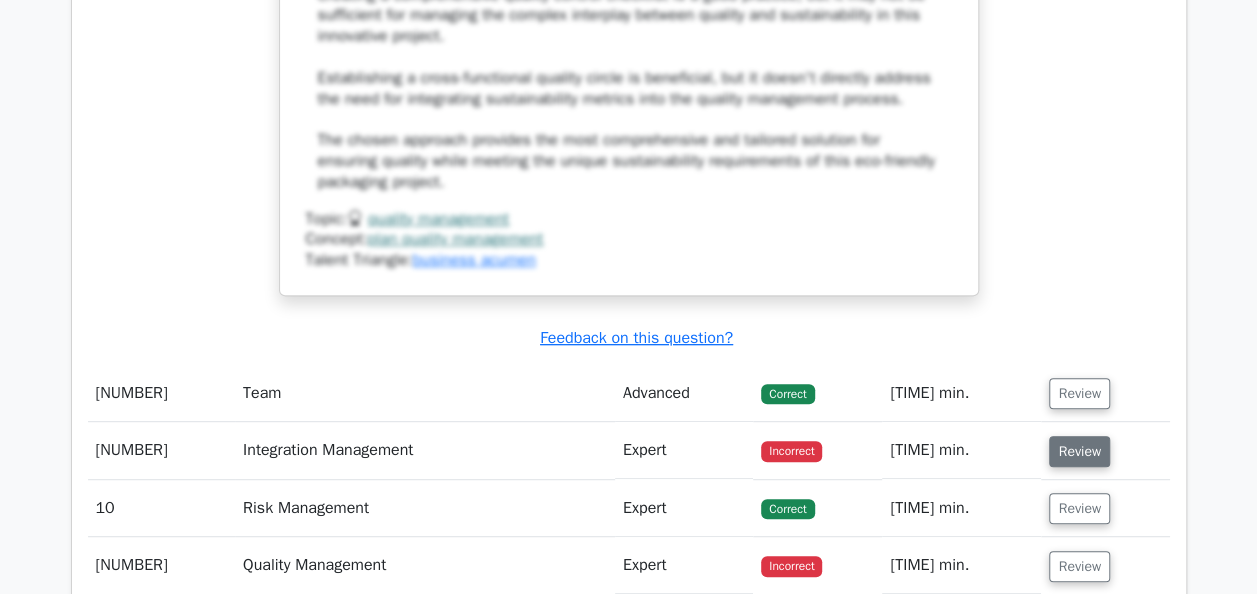click on "Review" at bounding box center (1079, 451) 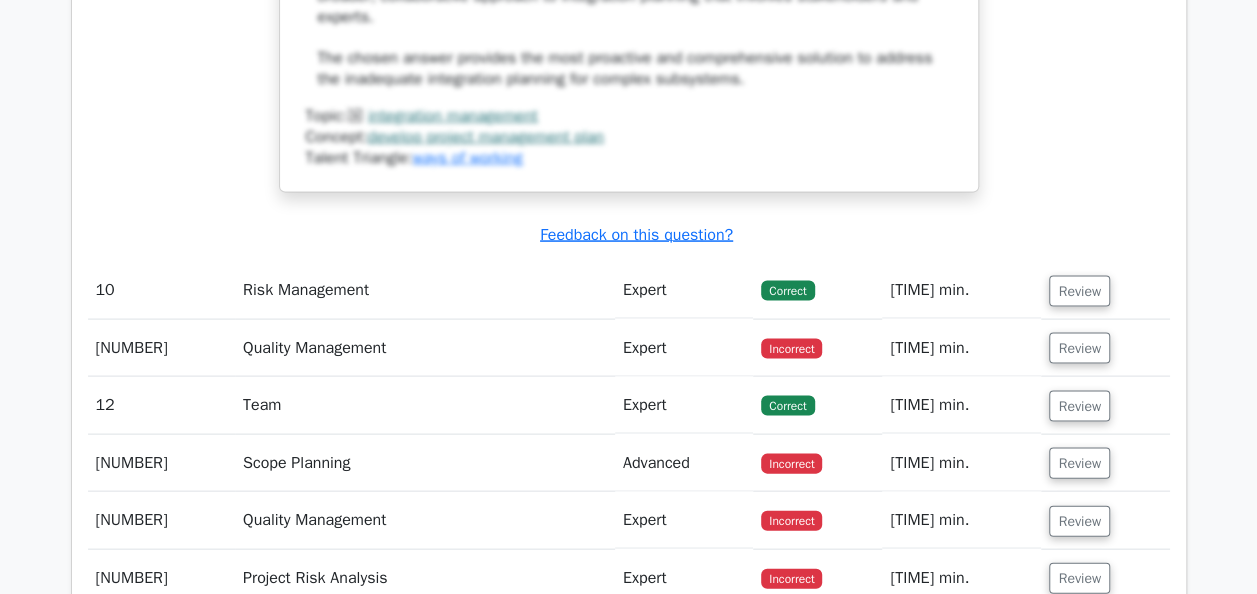 scroll, scrollTop: 5700, scrollLeft: 0, axis: vertical 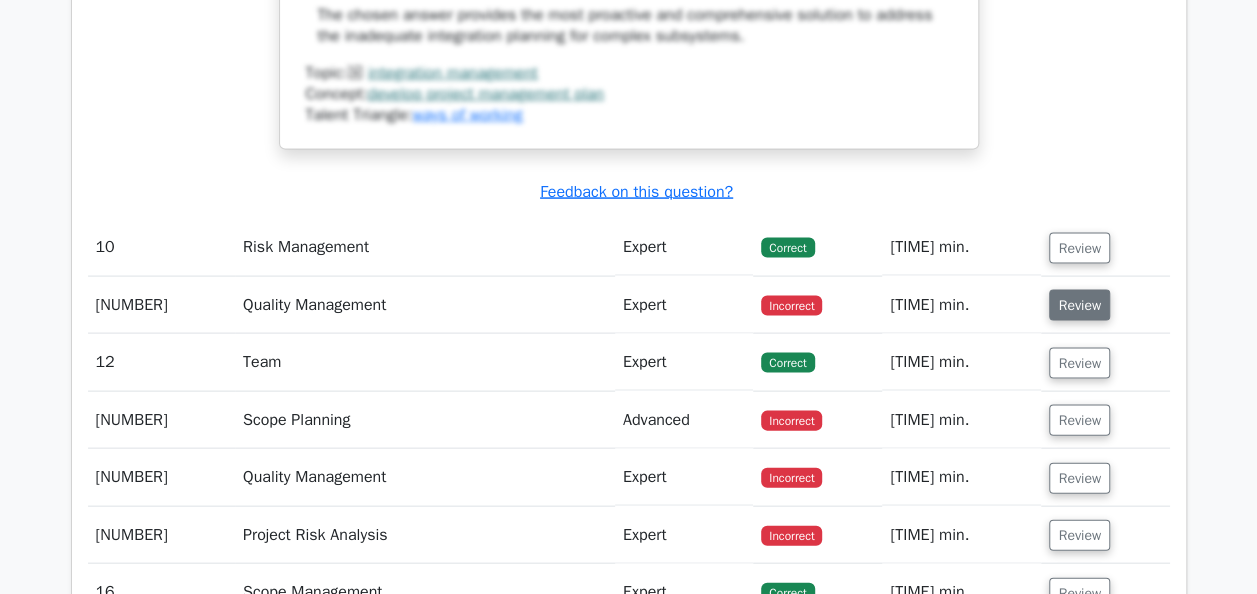 click on "Review" at bounding box center (1079, 305) 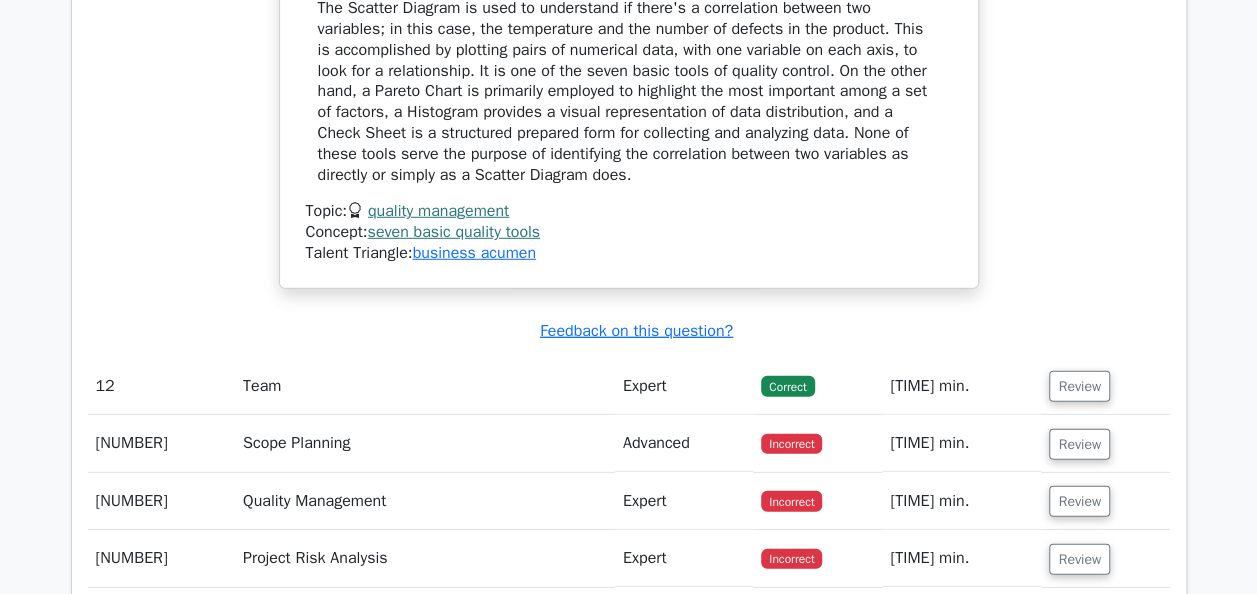 scroll, scrollTop: 6500, scrollLeft: 0, axis: vertical 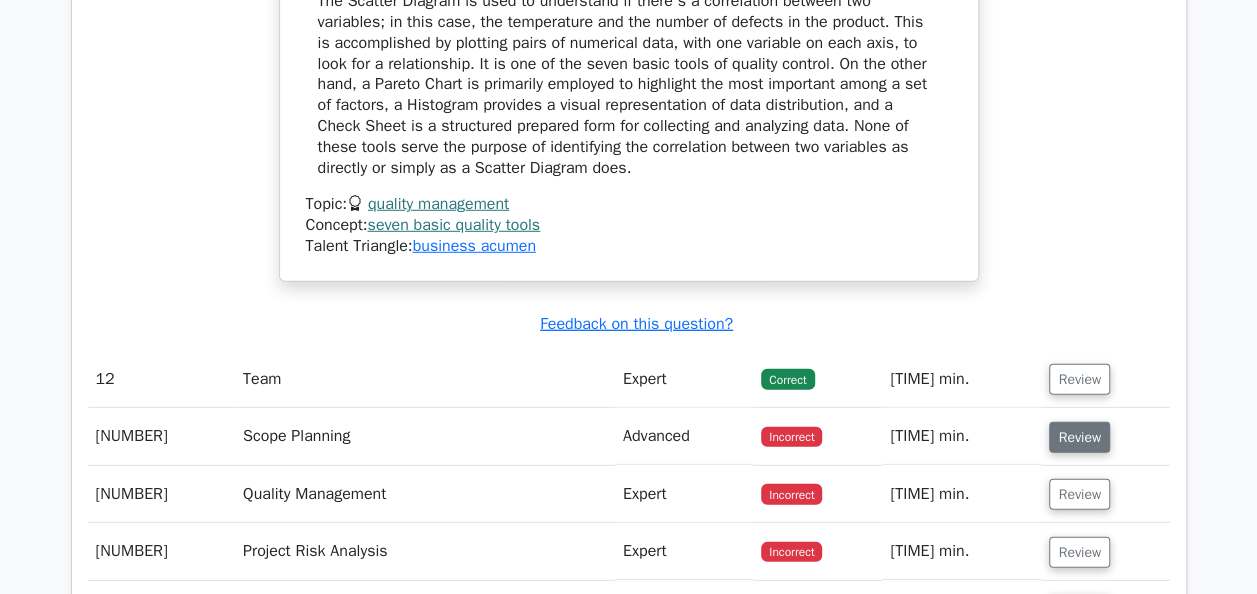 click on "Review" at bounding box center [1079, 437] 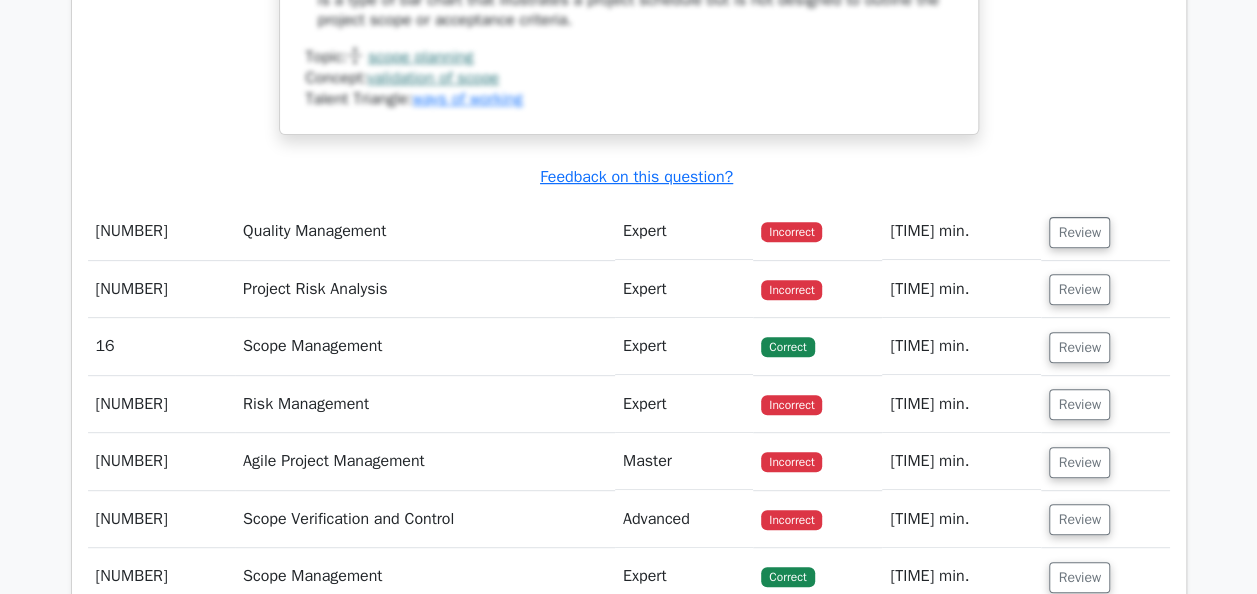 scroll, scrollTop: 7800, scrollLeft: 0, axis: vertical 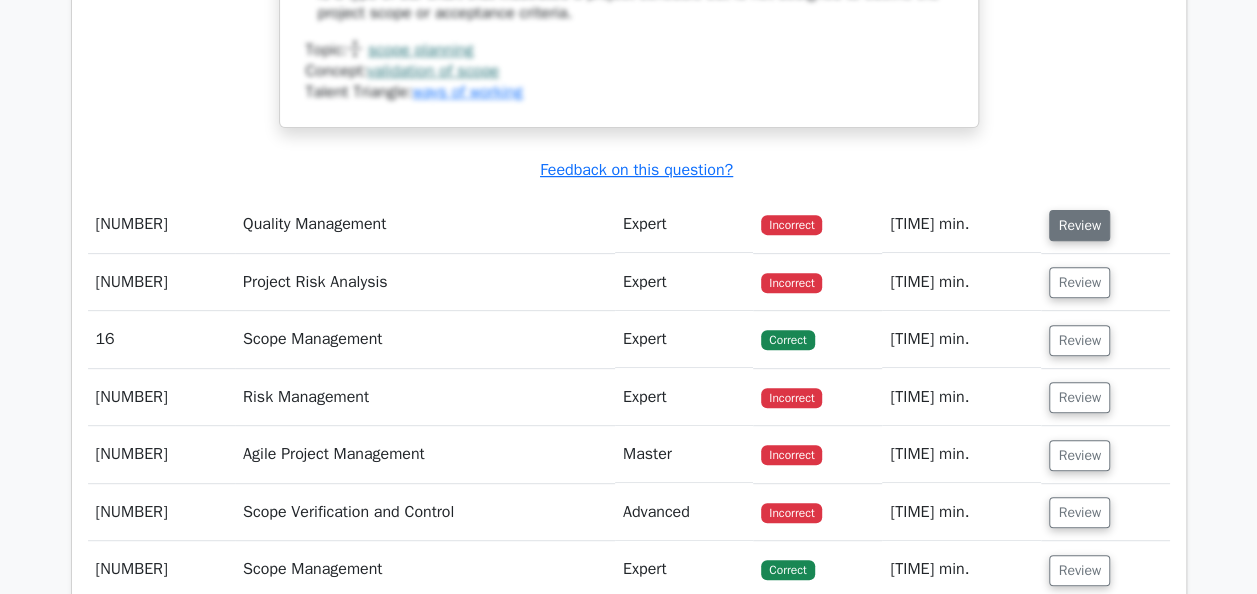 click on "Review" at bounding box center (1079, 225) 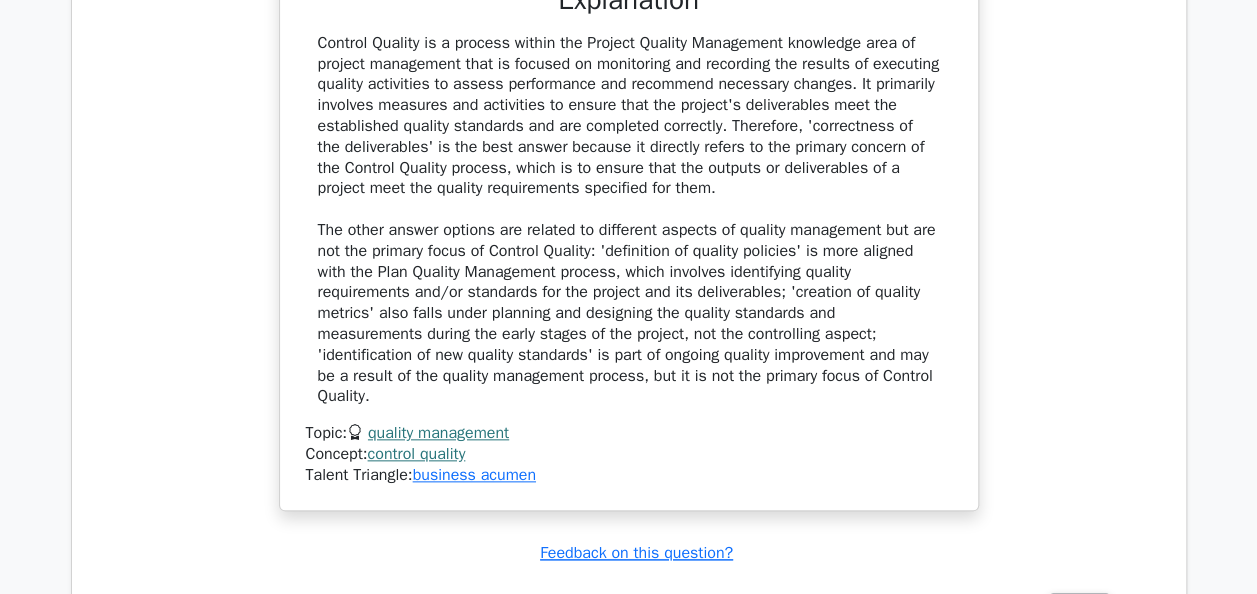 scroll, scrollTop: 8800, scrollLeft: 0, axis: vertical 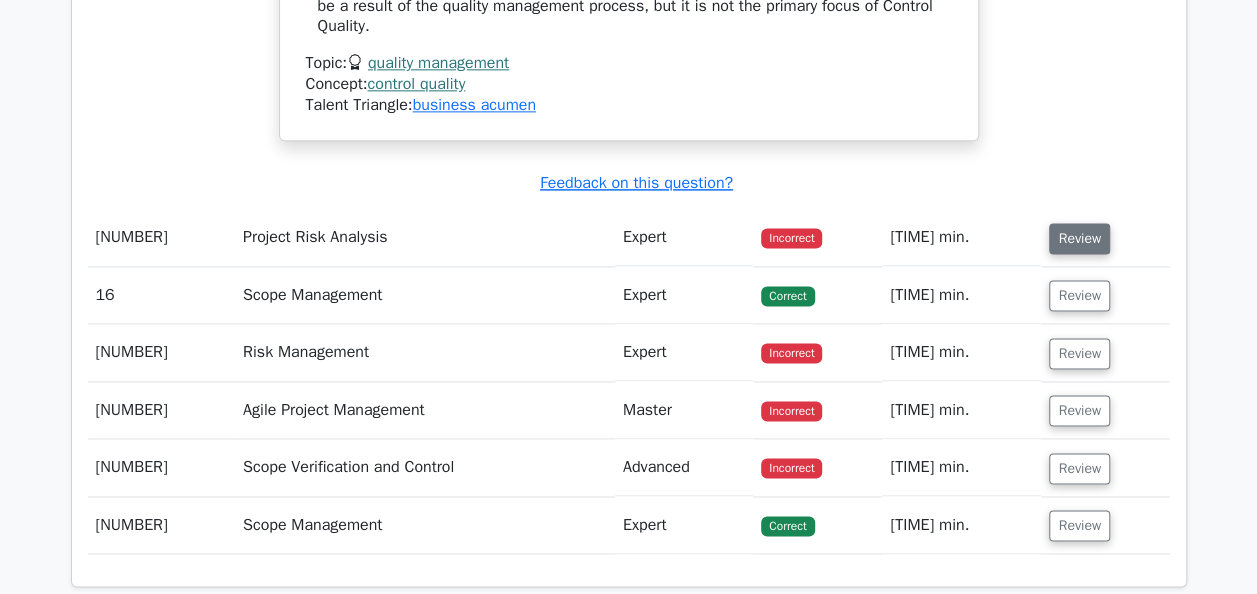 click on "Review" at bounding box center (1079, 238) 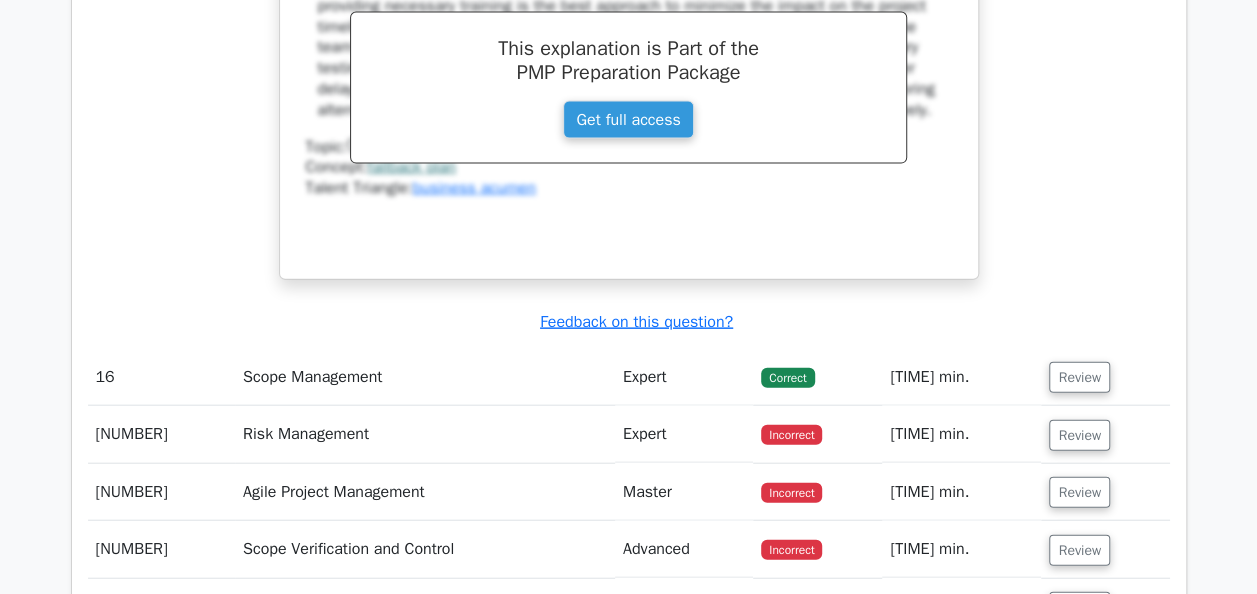 scroll, scrollTop: 9700, scrollLeft: 0, axis: vertical 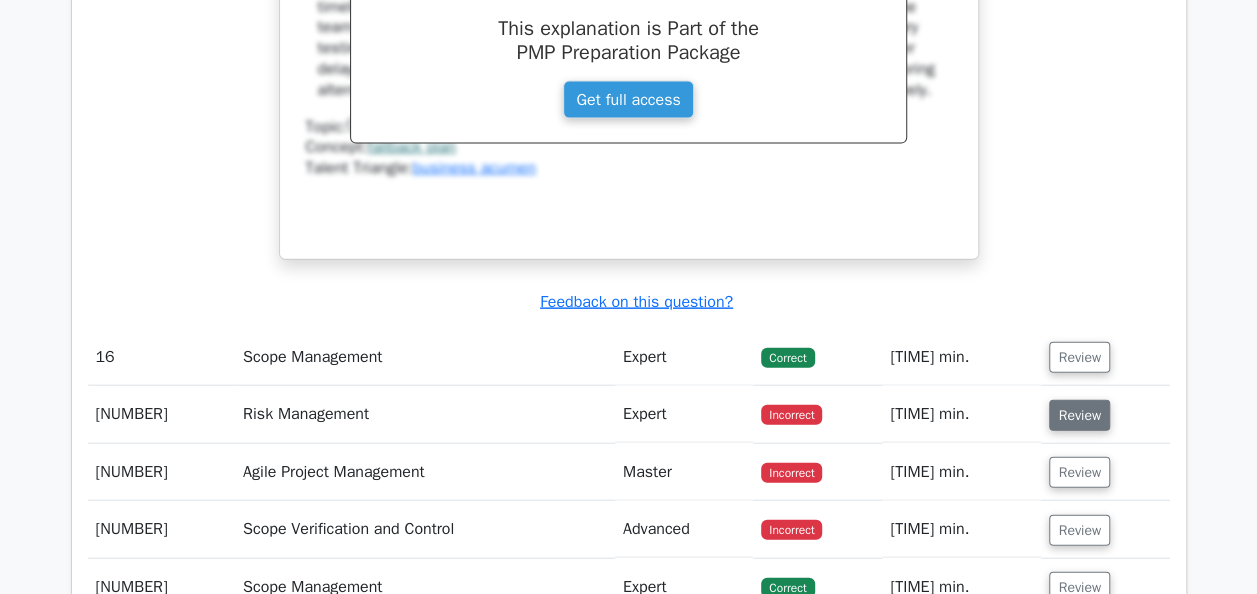 click on "Review" at bounding box center (1079, 415) 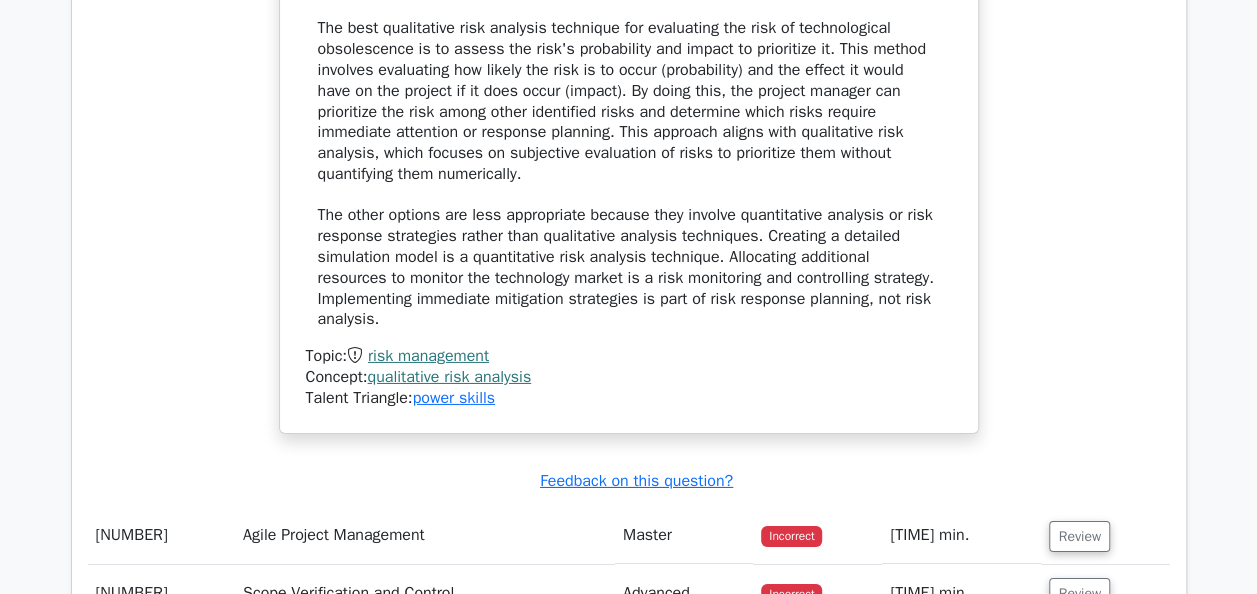 scroll, scrollTop: 10800, scrollLeft: 0, axis: vertical 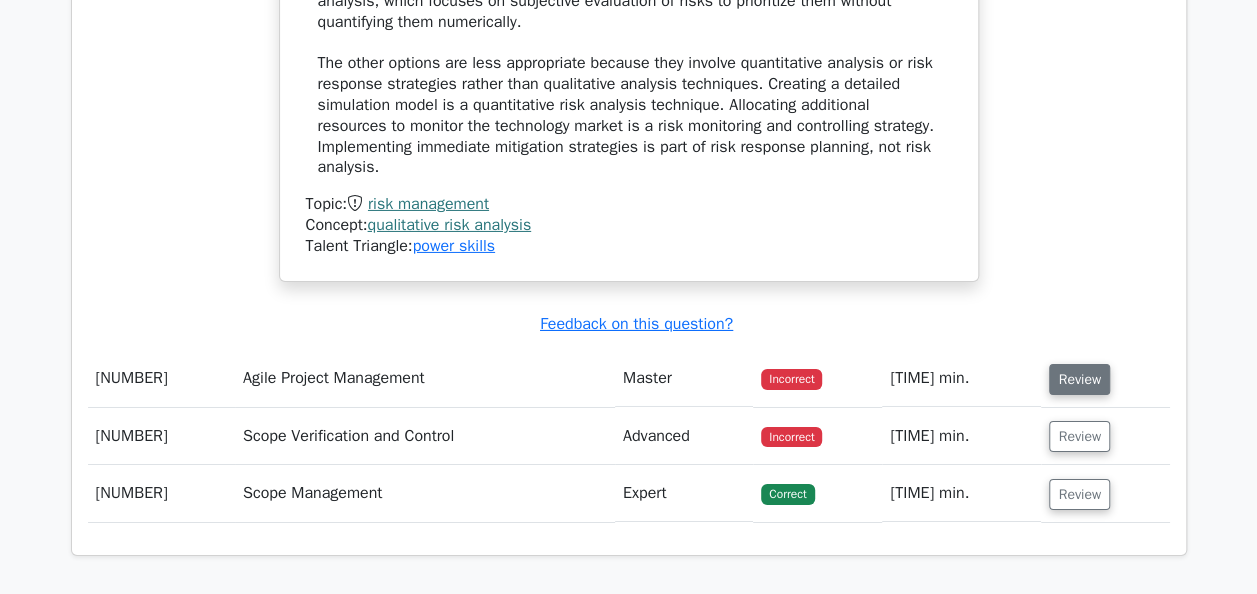 click on "Review" at bounding box center (1079, 379) 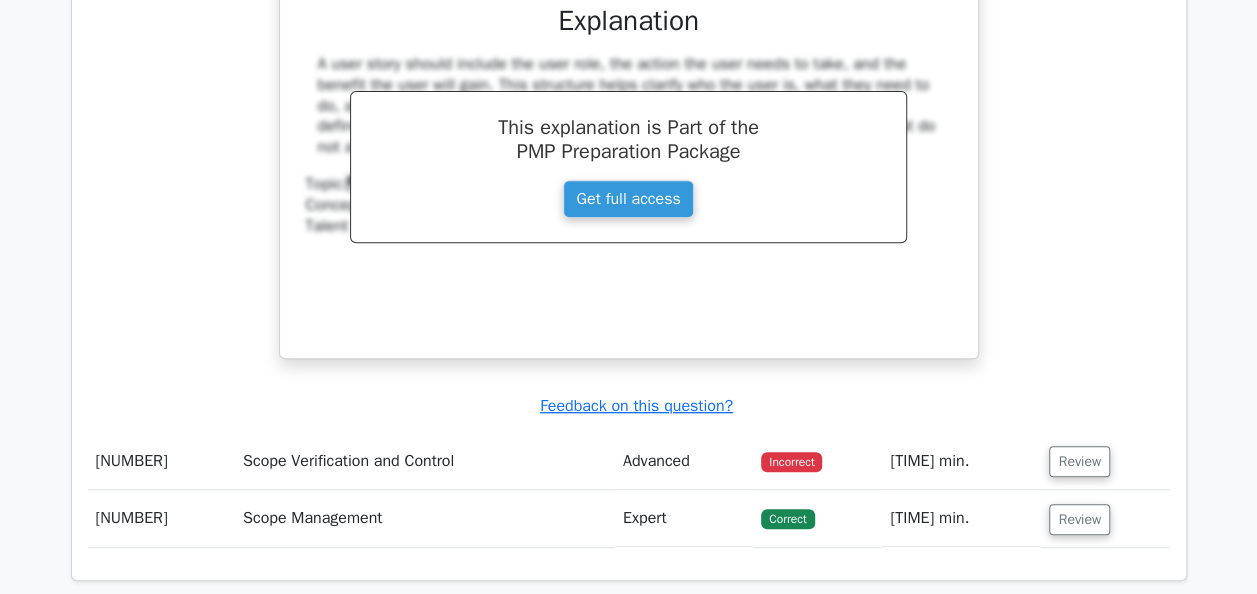 scroll, scrollTop: 11800, scrollLeft: 0, axis: vertical 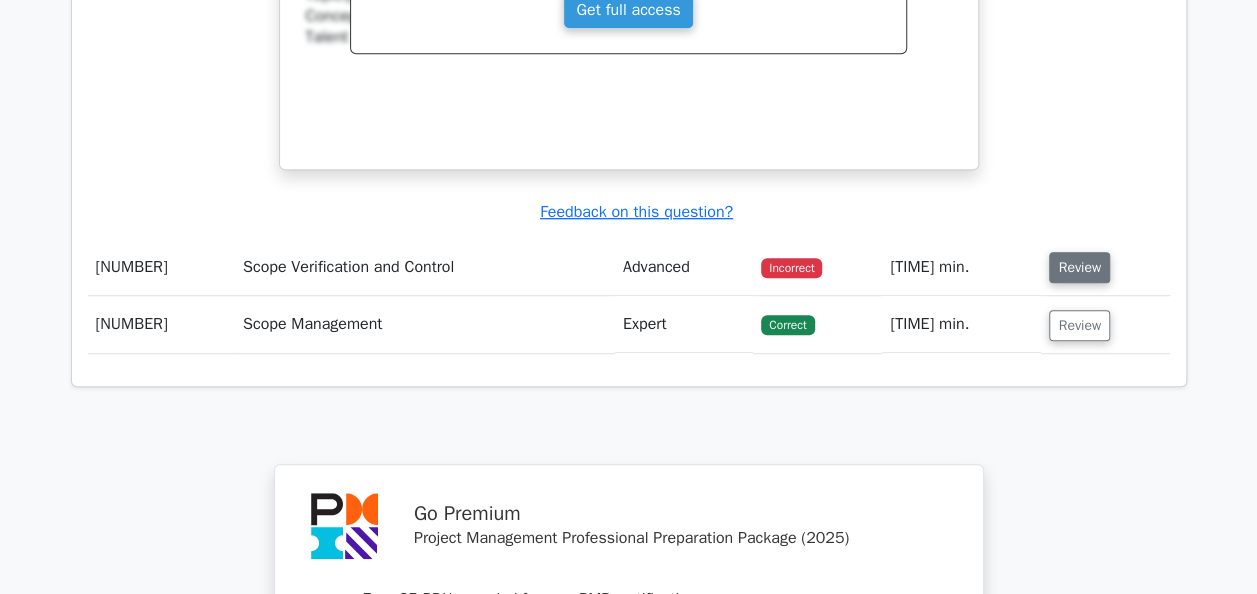 click on "Review" at bounding box center (1079, 267) 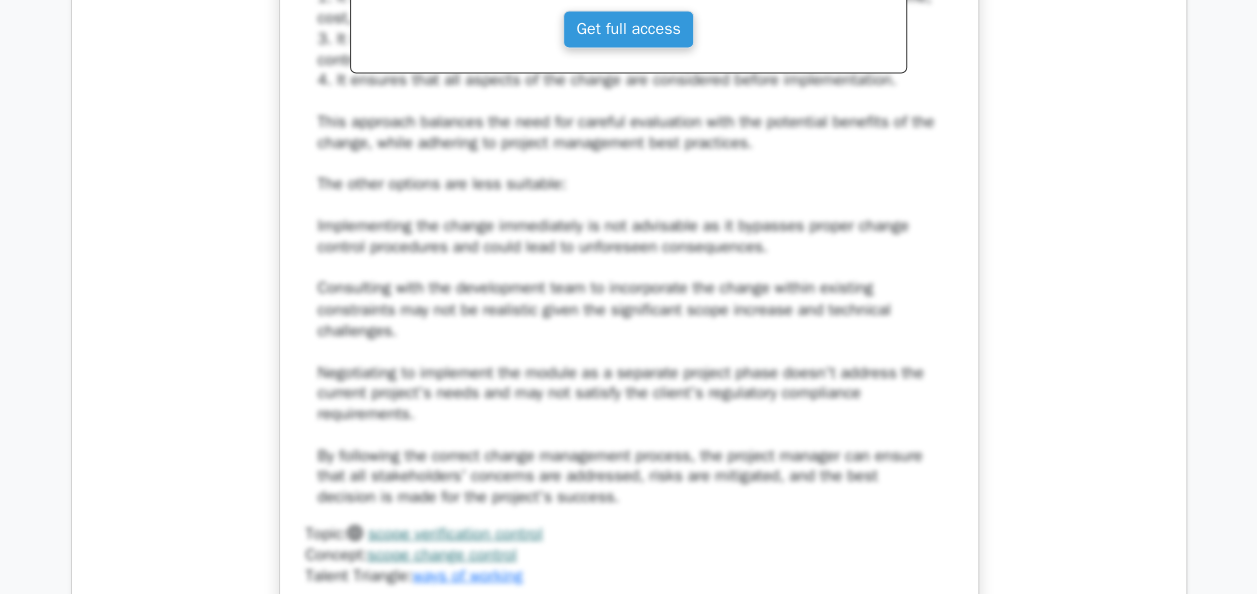 scroll, scrollTop: 12900, scrollLeft: 0, axis: vertical 